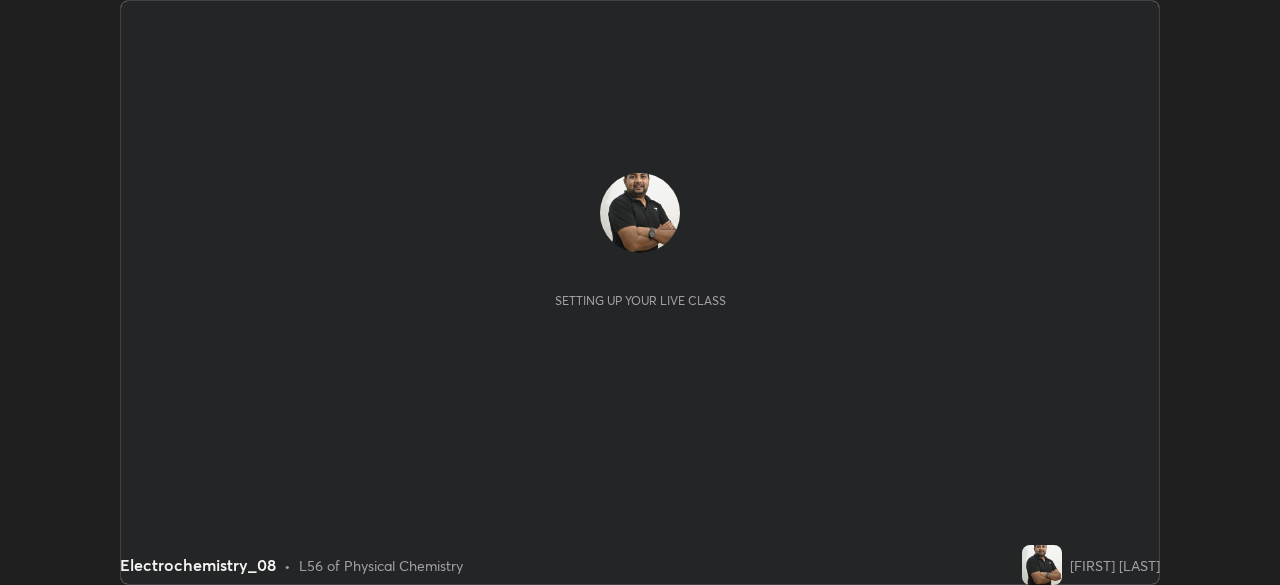 scroll, scrollTop: 0, scrollLeft: 0, axis: both 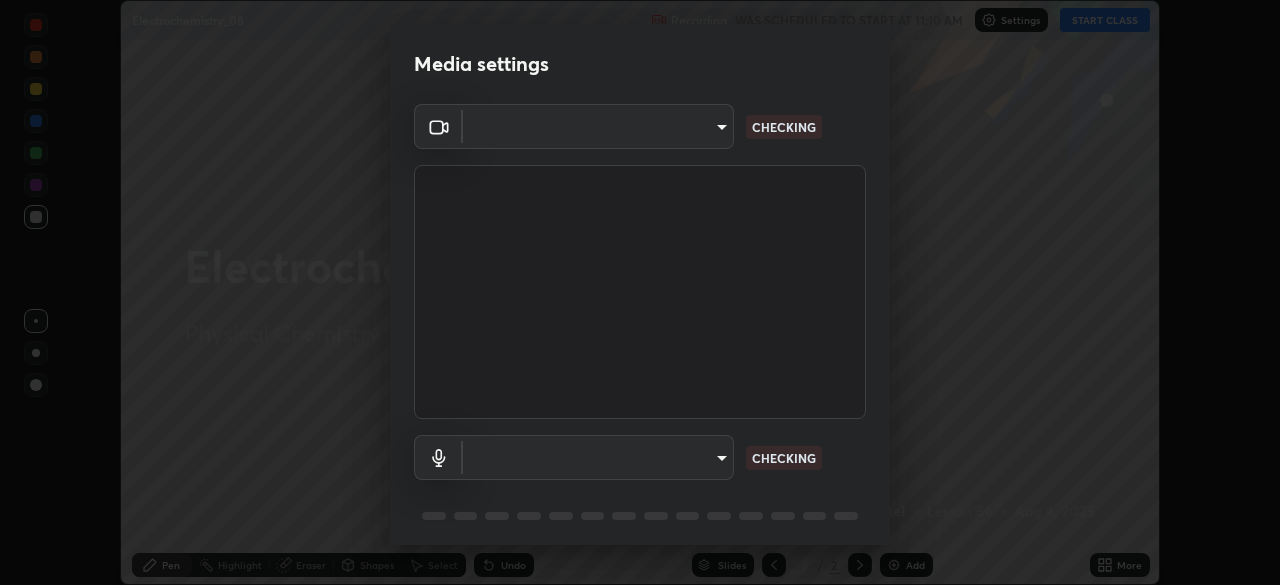 type on "9d859b0dc9df3993e45d71748640ef8916b2c21d6ac1b4416f64a69378af508e" 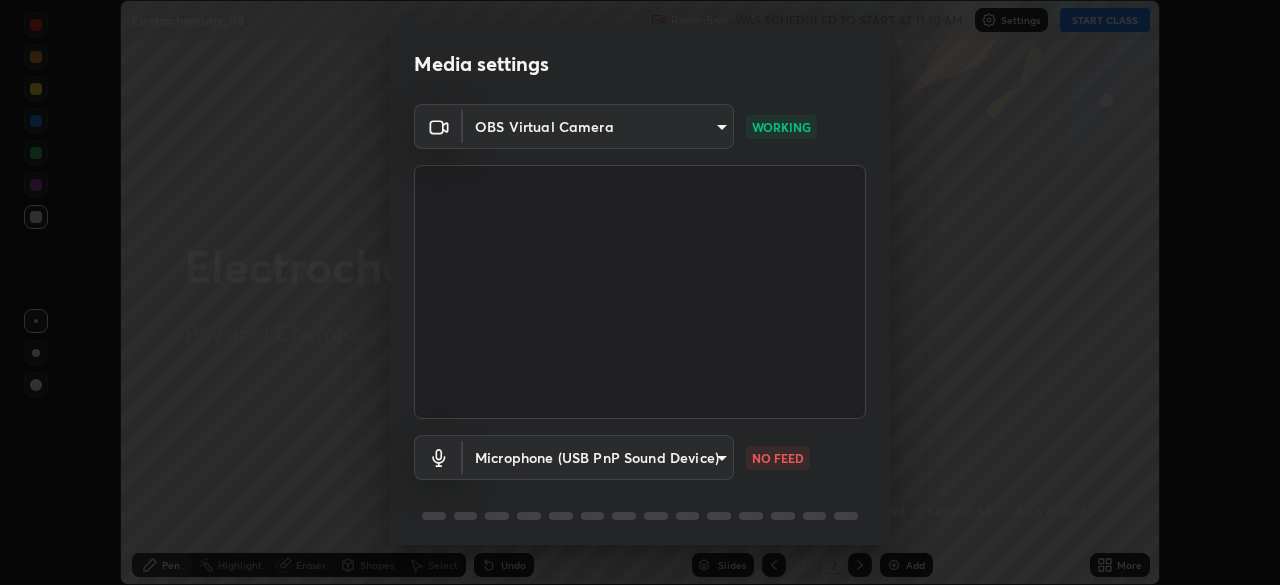 scroll, scrollTop: 71, scrollLeft: 0, axis: vertical 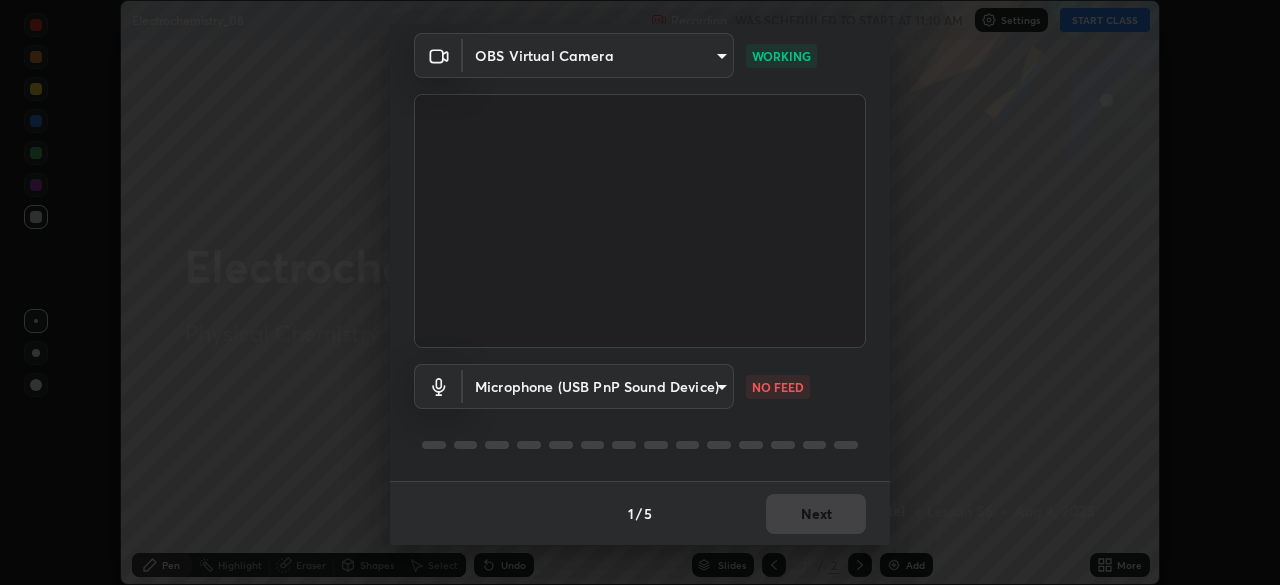 click on "Erase all Electrochemistry_08 Recording WAS SCHEDULED TO START AT  11:10 AM Settings START CLASS Setting up your live class Electrochemistry_08 • L56 of Physical Chemistry [FIRST] [LAST] Pen Highlight Eraser Shapes Select Undo Slides 2 / 2 Add More No doubts shared Encourage your learners to ask a doubt for better clarity Report an issue Reason for reporting Buffering Chat not working Audio - Video sync issue Educator video quality low ​ Attach an image Report Media settings OBS Virtual Camera [HASH] WORKING Microphone (USB PnP Sound Device) [HASH] NO FEED 1 / 5 Next" at bounding box center [640, 292] 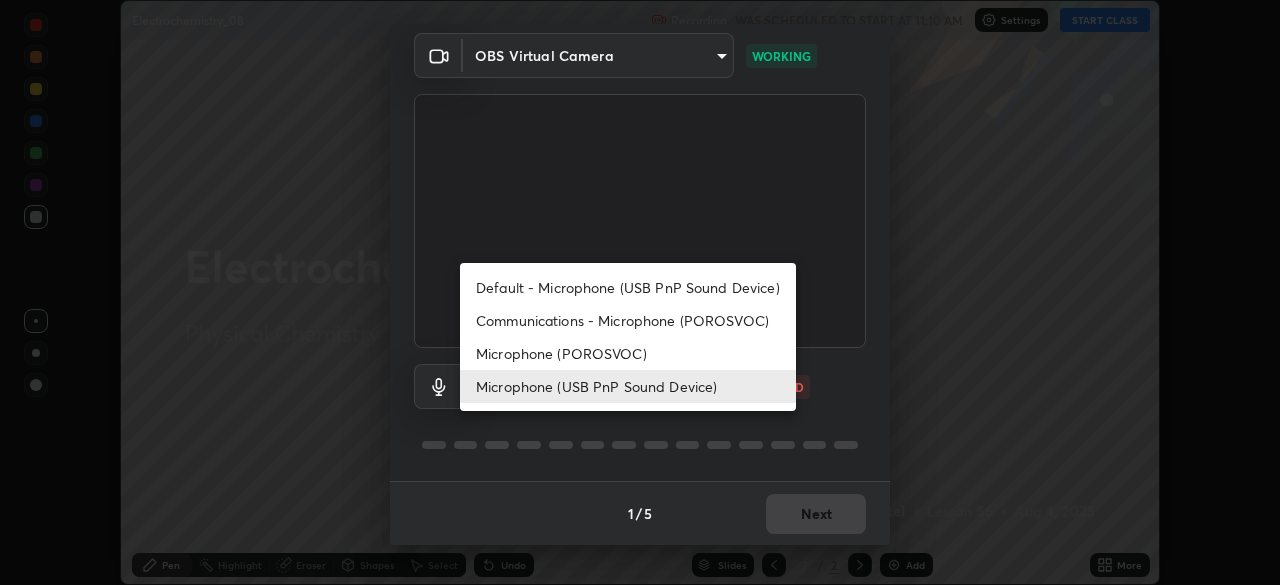 click on "Microphone (POROSVOC)" at bounding box center [628, 353] 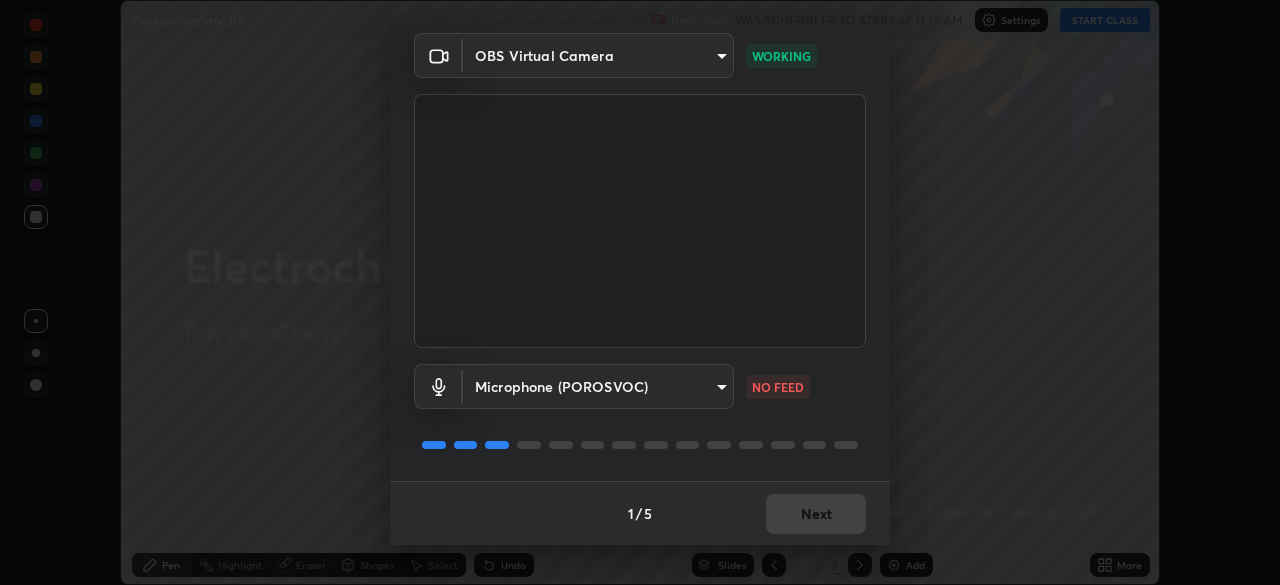 click on "Erase all Electrochemistry_08 Recording WAS SCHEDULED TO START AT  11:10 AM Settings START CLASS Setting up your live class Electrochemistry_08 • L56 of Physical Chemistry [FIRST] [LAST] Pen Highlight Eraser Shapes Select Undo Slides 2 / 2 Add More No doubts shared Encourage your learners to ask a doubt for better clarity Report an issue Reason for reporting Buffering Chat not working Audio - Video sync issue Educator video quality low ​ Attach an image Report Media settings OBS Virtual Camera [HASH] WORKING Microphone (POROSVOC) [HASH] NO FEED 1 / 5 Next" at bounding box center [640, 292] 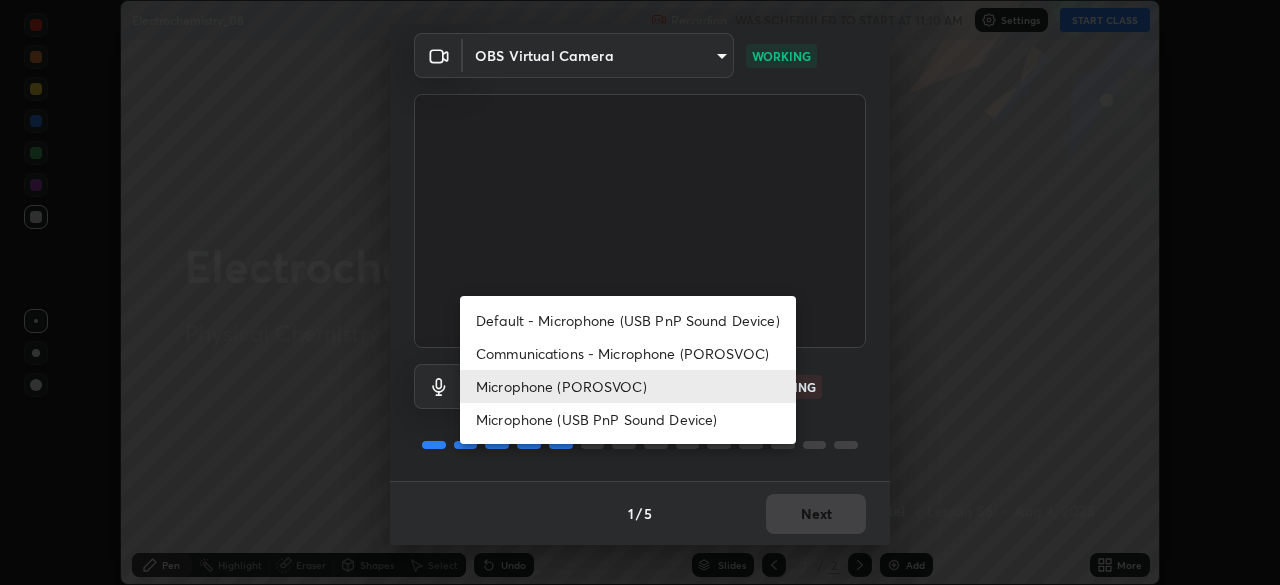 click on "Microphone (USB PnP Sound Device)" at bounding box center (628, 419) 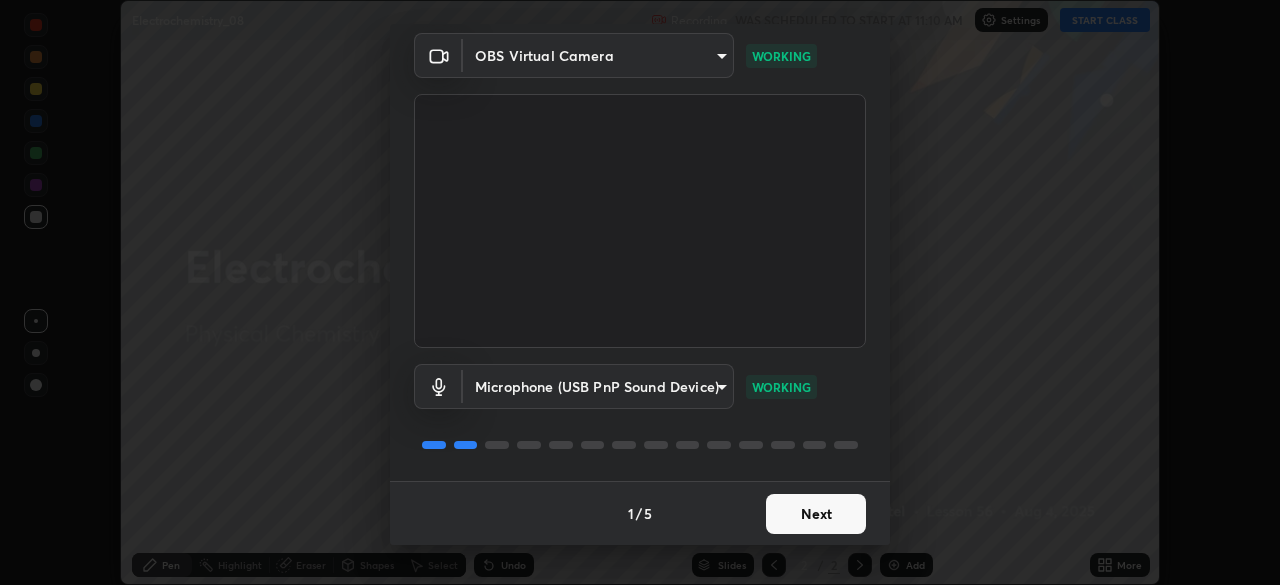 click on "Next" at bounding box center [816, 514] 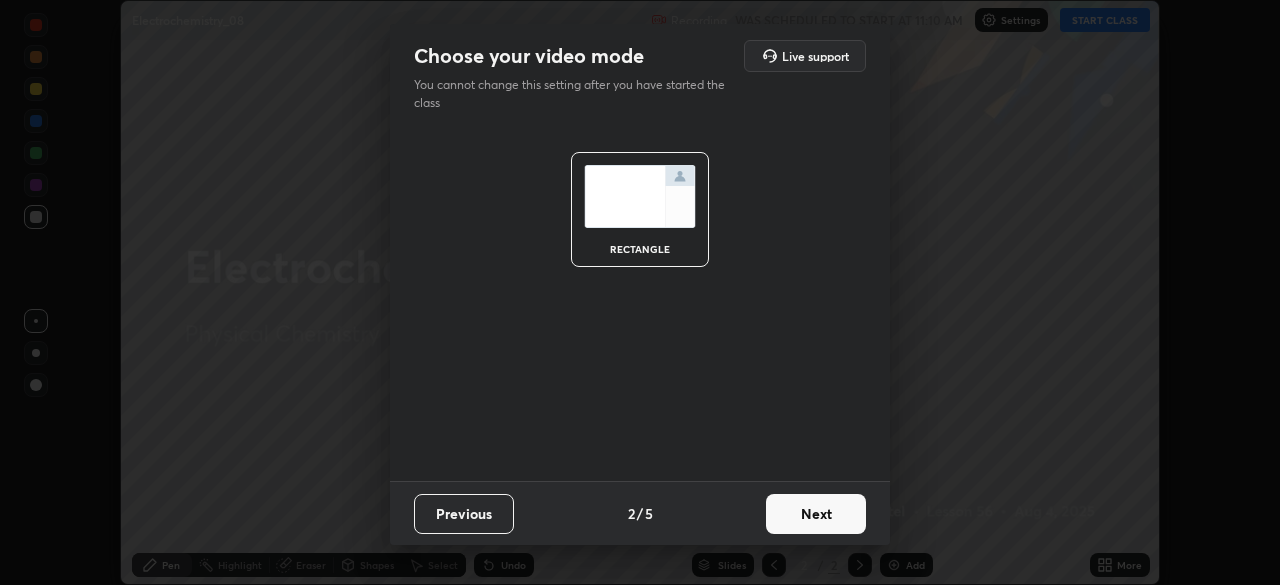scroll, scrollTop: 0, scrollLeft: 0, axis: both 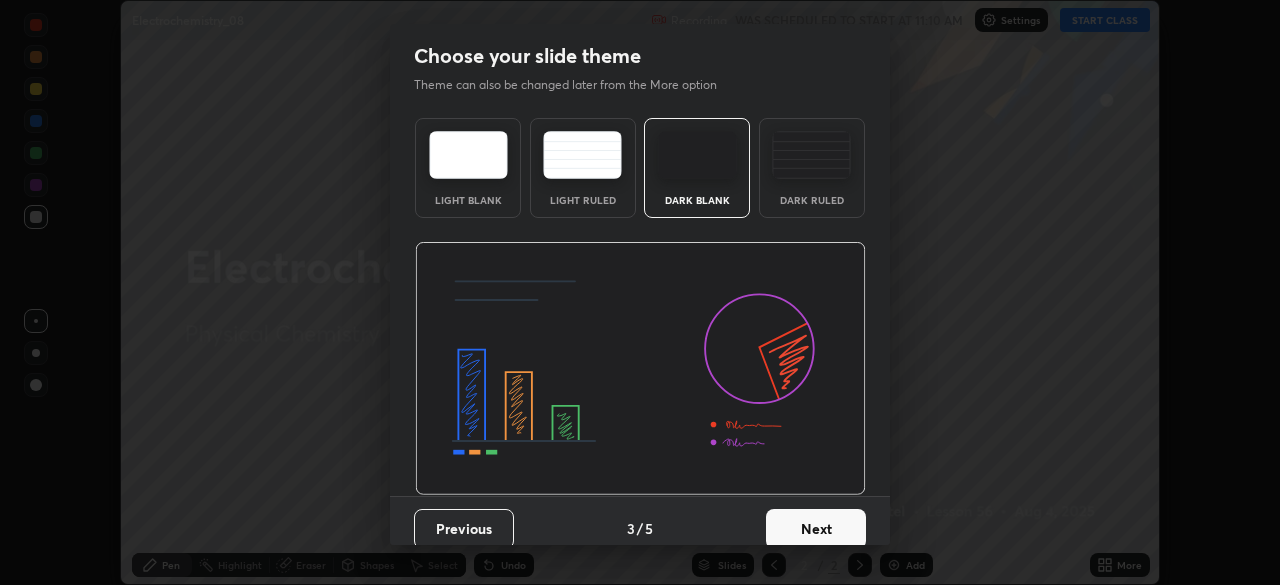 click on "Next" at bounding box center (816, 529) 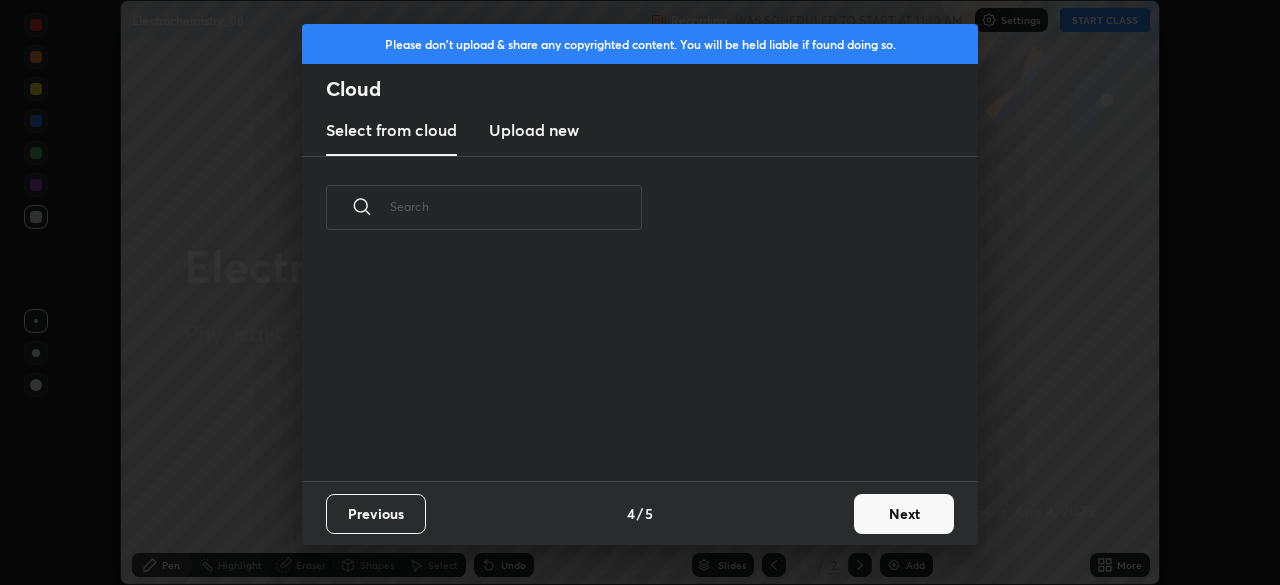 click on "Next" at bounding box center (904, 514) 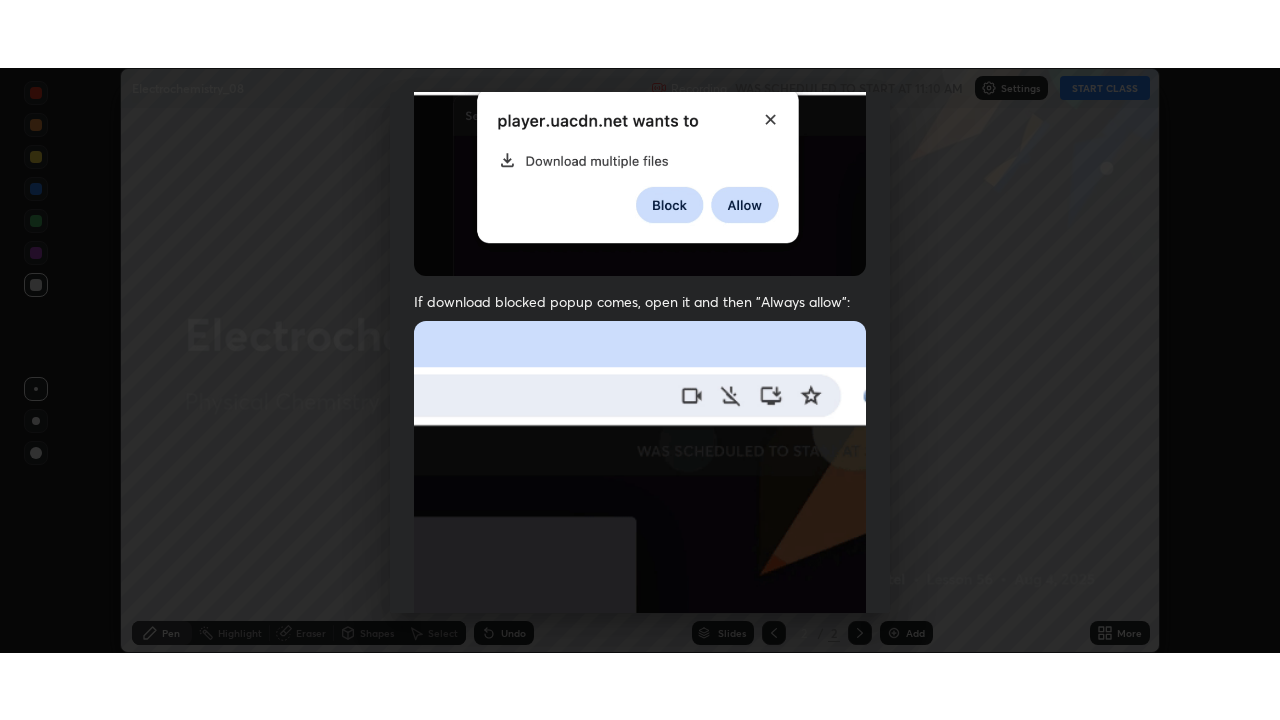 scroll, scrollTop: 479, scrollLeft: 0, axis: vertical 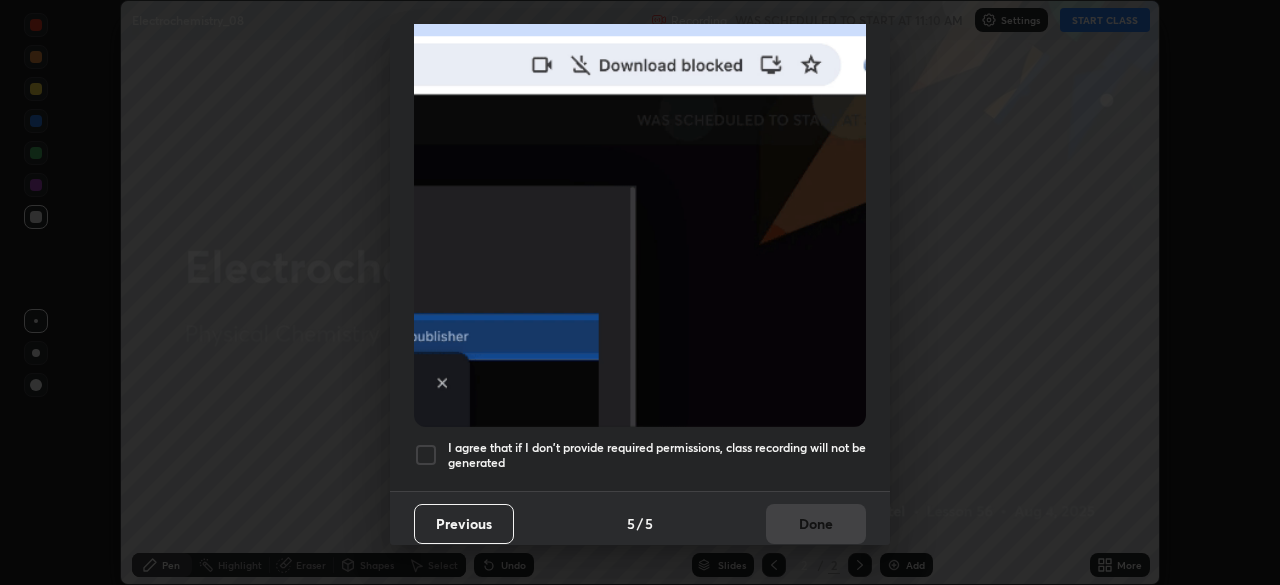 click on "Allow "Download multiple files" if prompted: If download blocked popup comes, open it and then "Always allow": I agree that if I don't provide required permissions, class recording will not be generated" at bounding box center (640, 70) 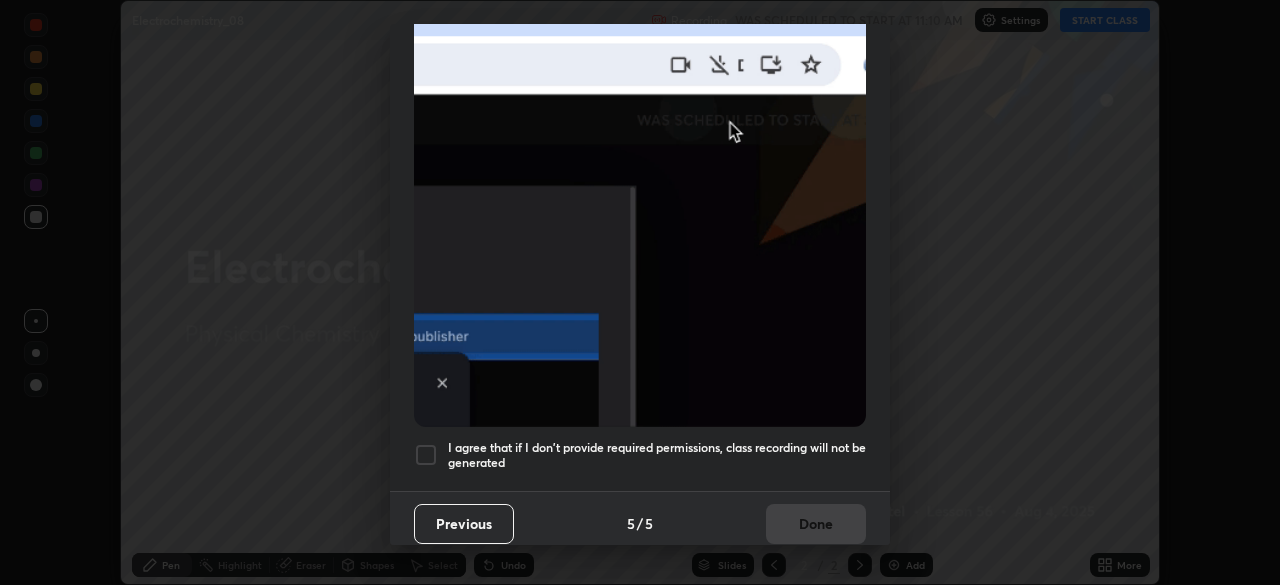 click on "Previous 5 / 5 Done" at bounding box center (640, 523) 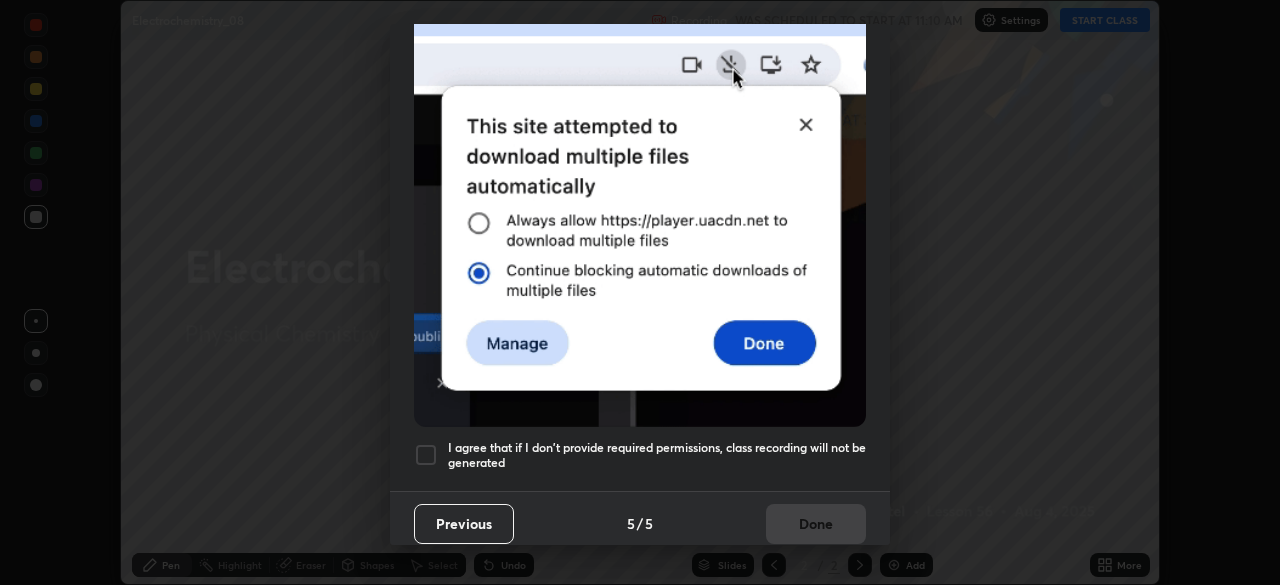 click on "I agree that if I don't provide required permissions, class recording will not be generated" at bounding box center (657, 455) 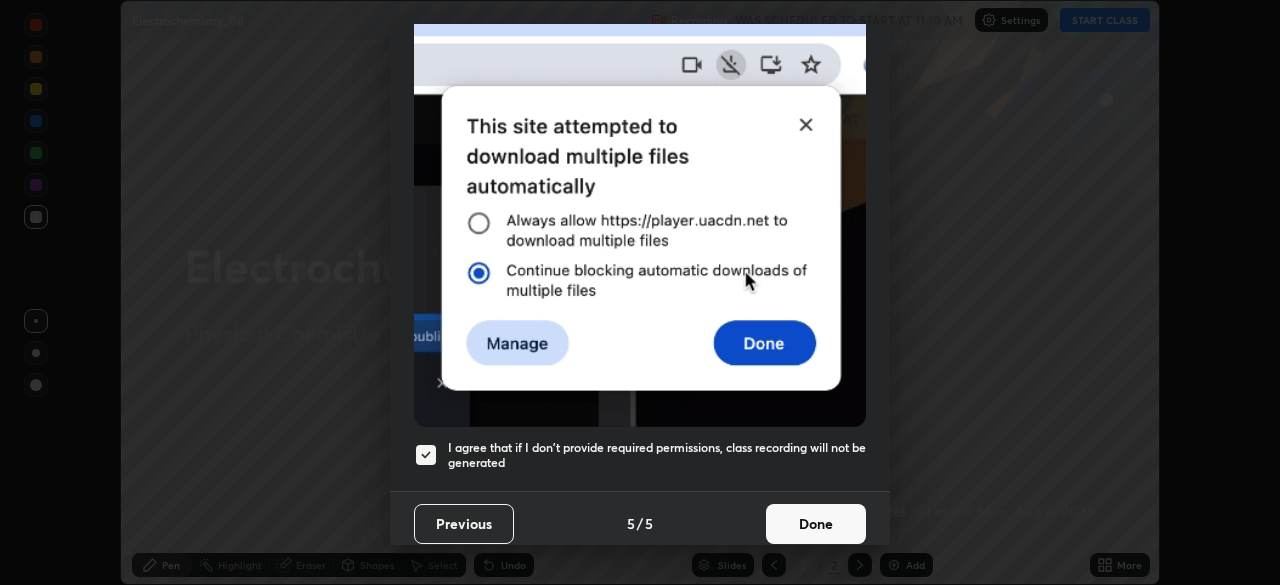 click on "Done" at bounding box center (816, 524) 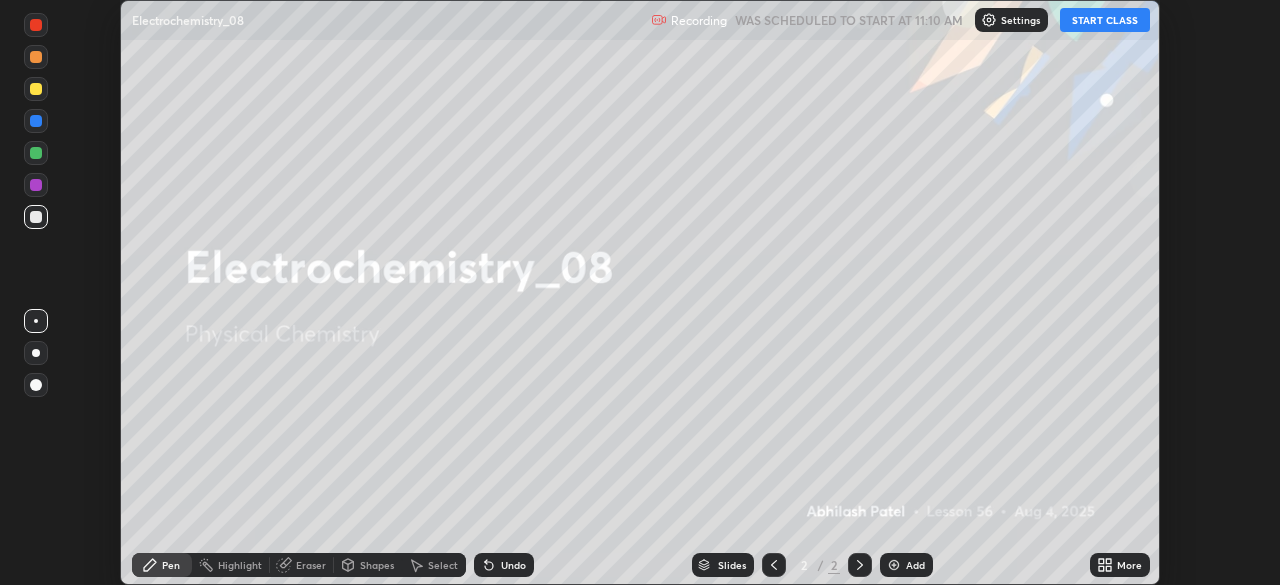 click 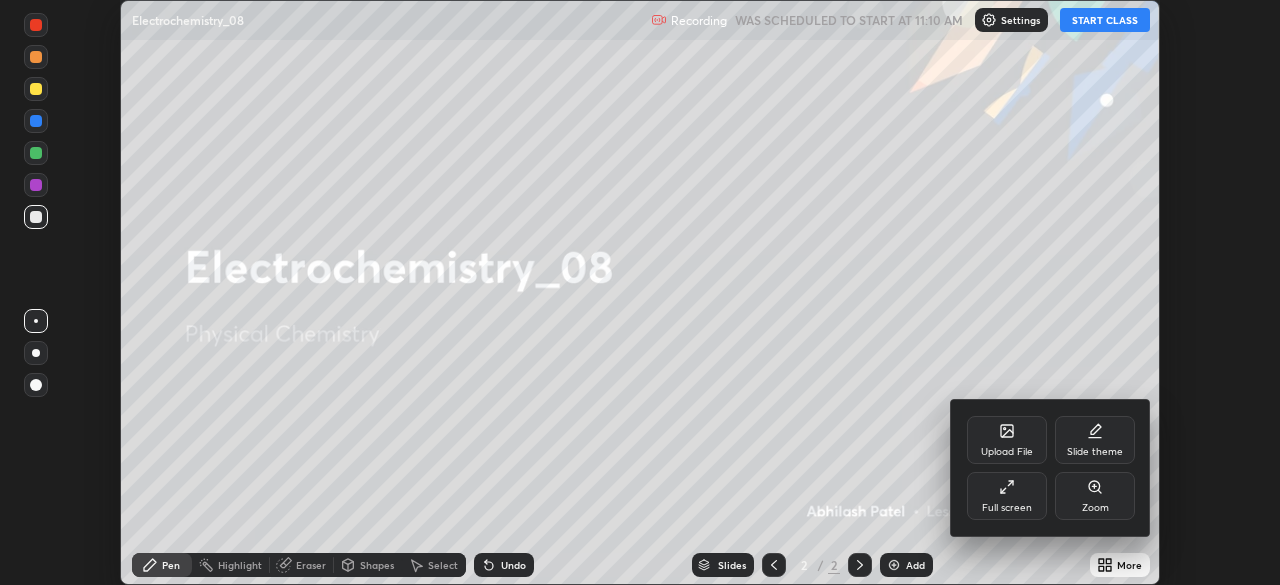 click on "Full screen" at bounding box center (1007, 496) 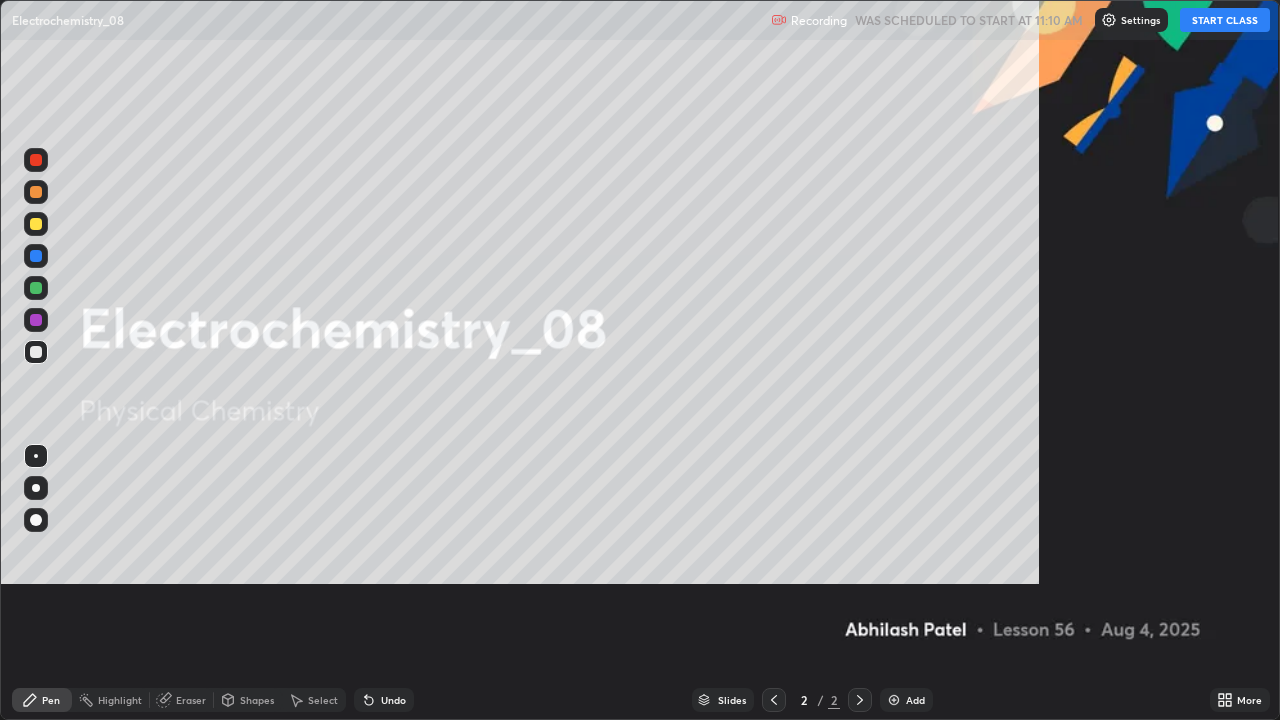 scroll, scrollTop: 99280, scrollLeft: 98720, axis: both 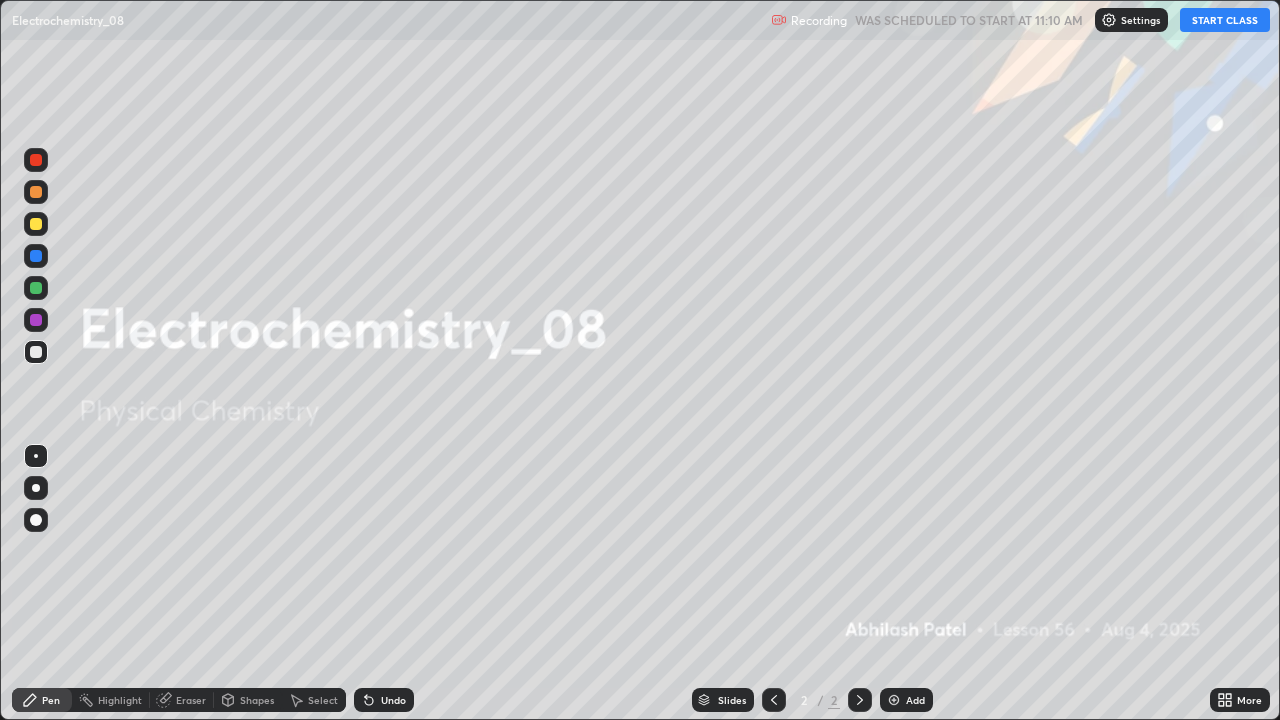 click on "Add" at bounding box center [915, 700] 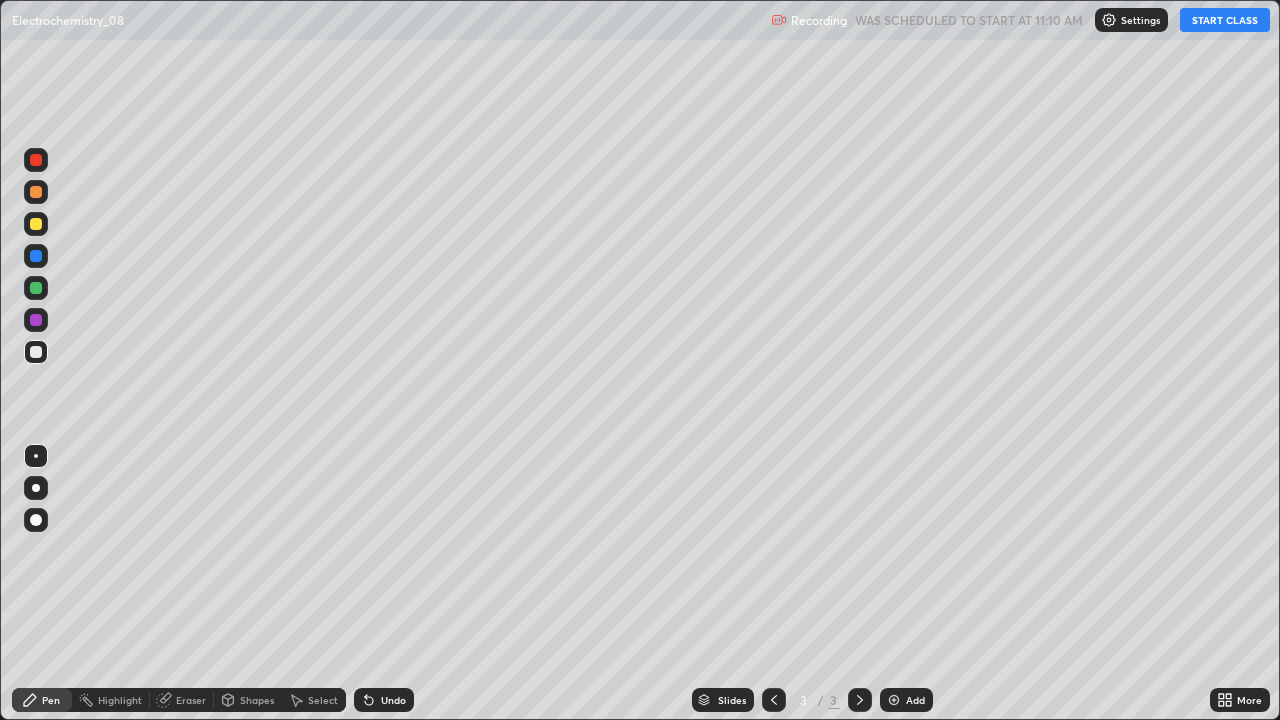 click on "Shapes" at bounding box center (257, 700) 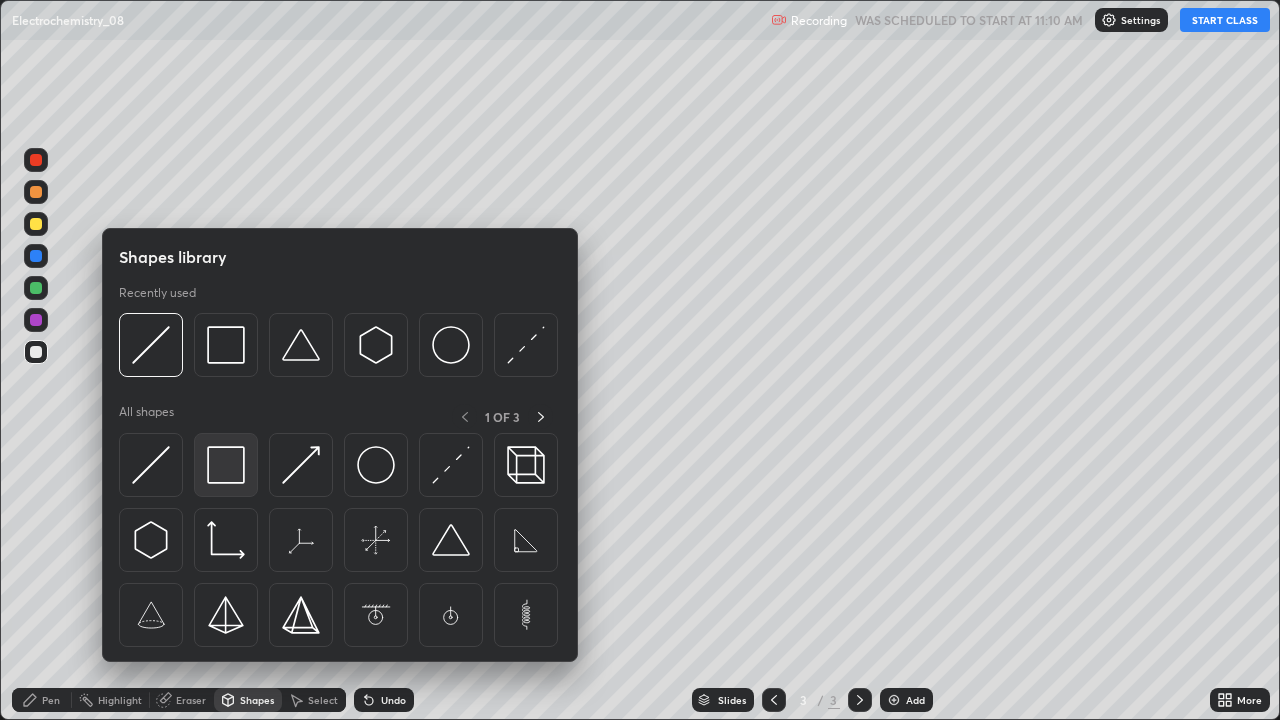 click at bounding box center [226, 465] 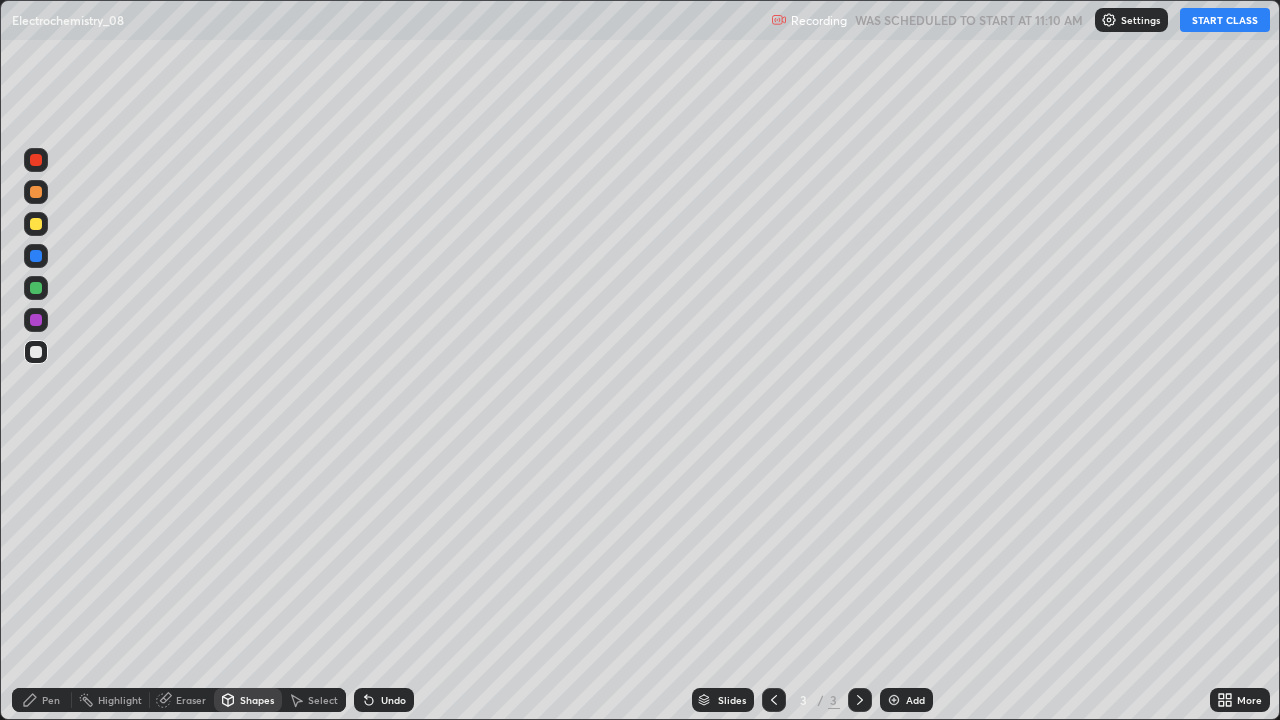 click on "Pen" at bounding box center (42, 700) 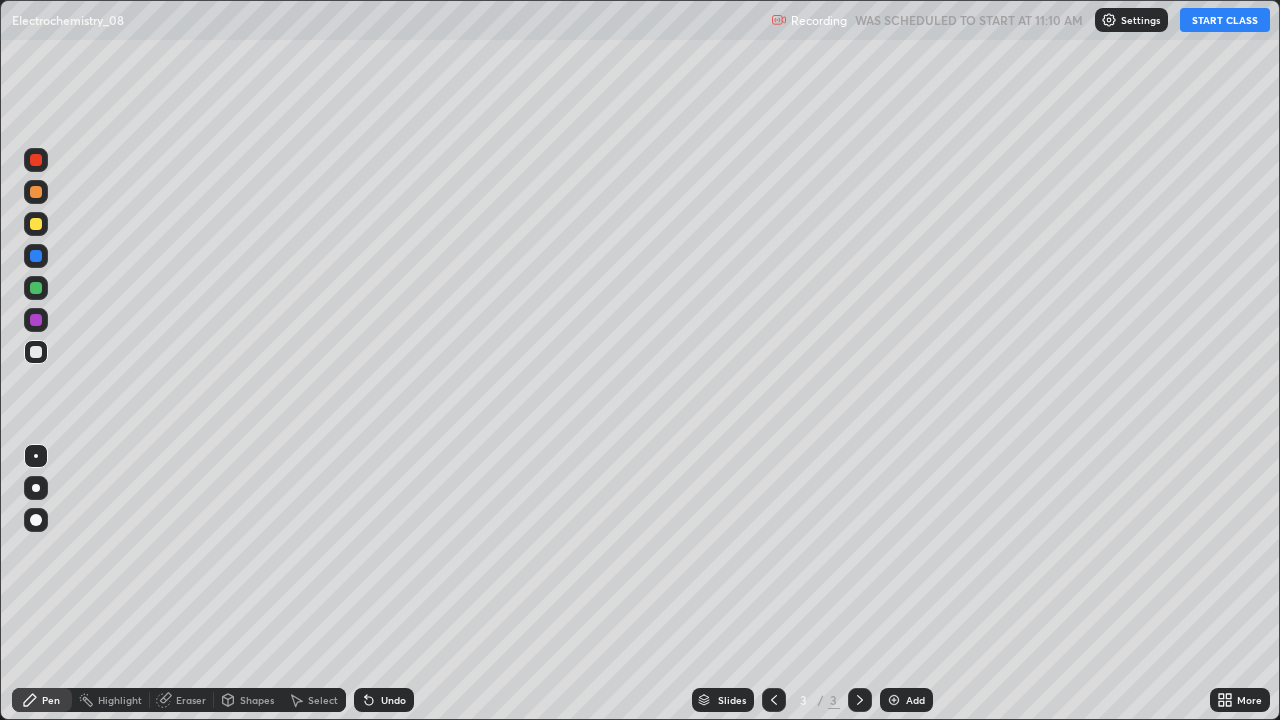 click at bounding box center [36, 488] 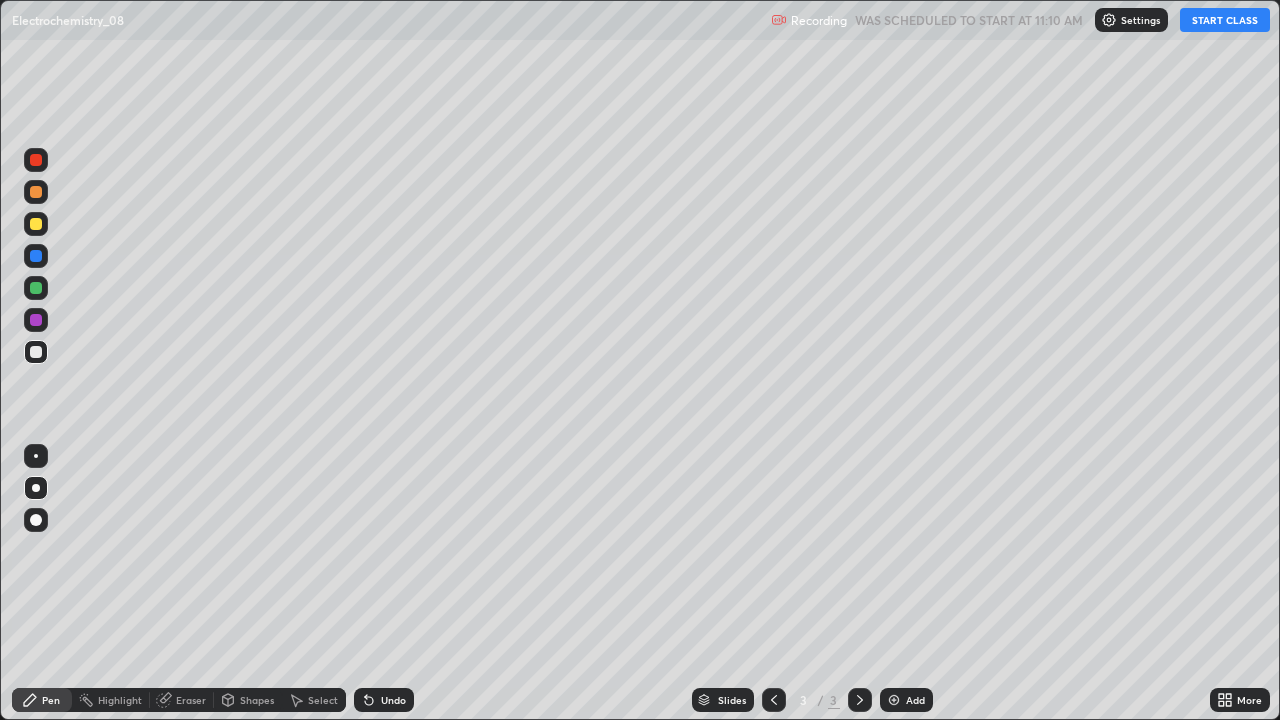 click on "Shapes" at bounding box center [257, 700] 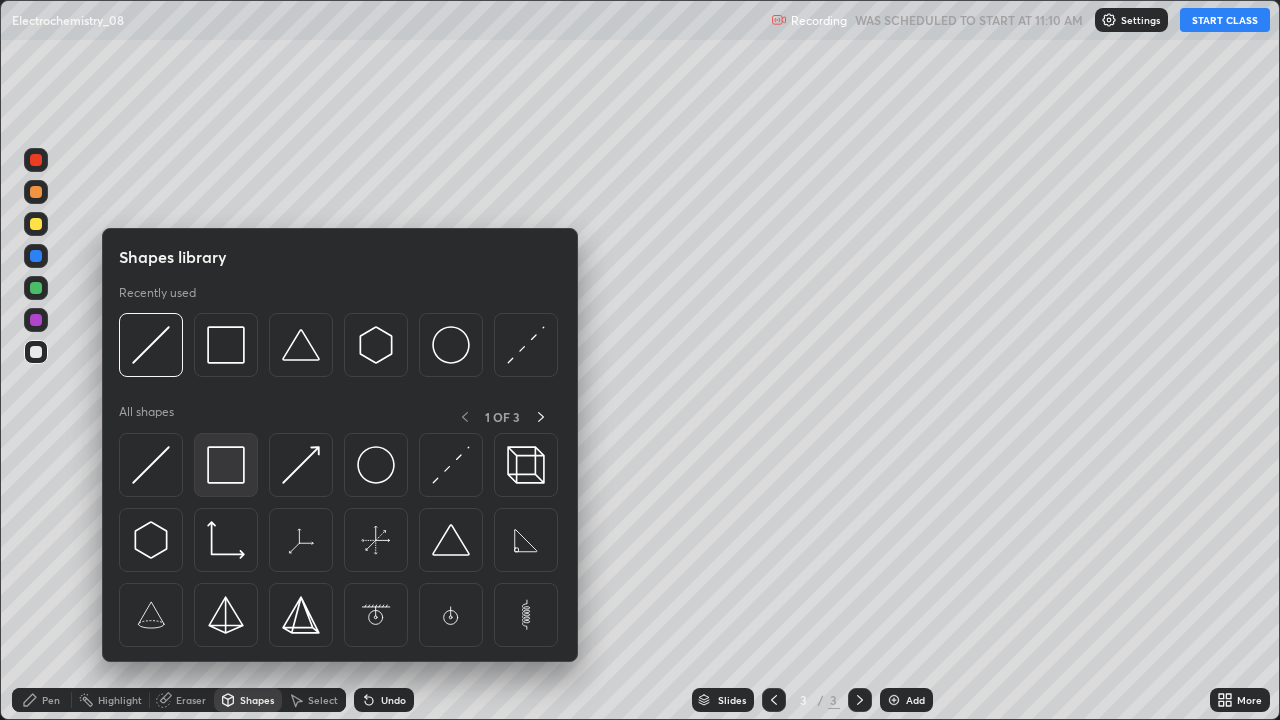 click at bounding box center [226, 465] 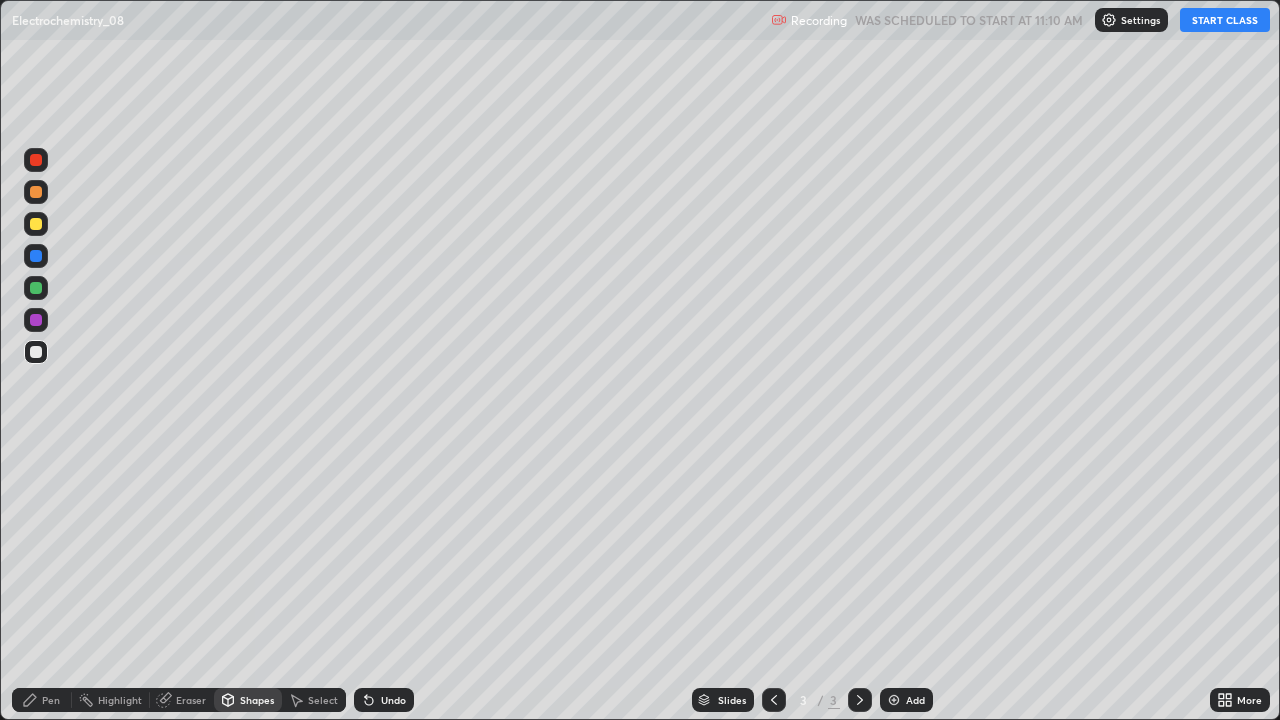 click on "Undo" at bounding box center [380, 700] 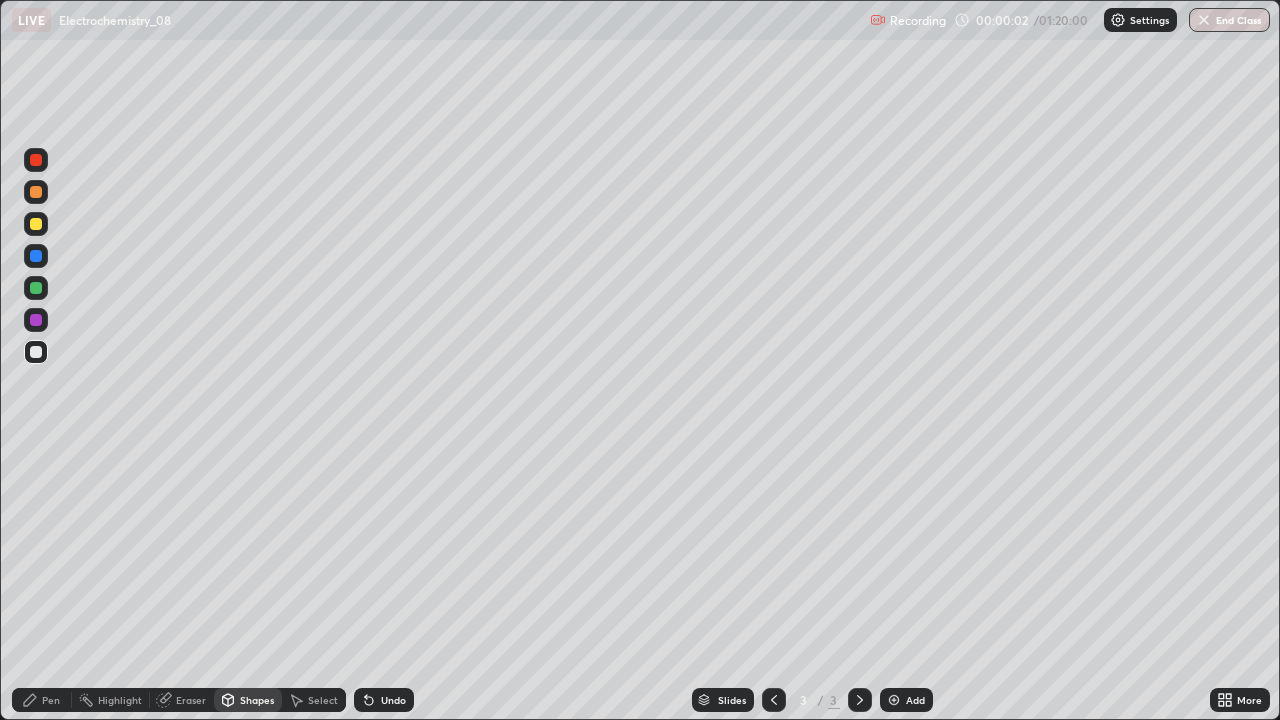 click on "Undo" at bounding box center [384, 700] 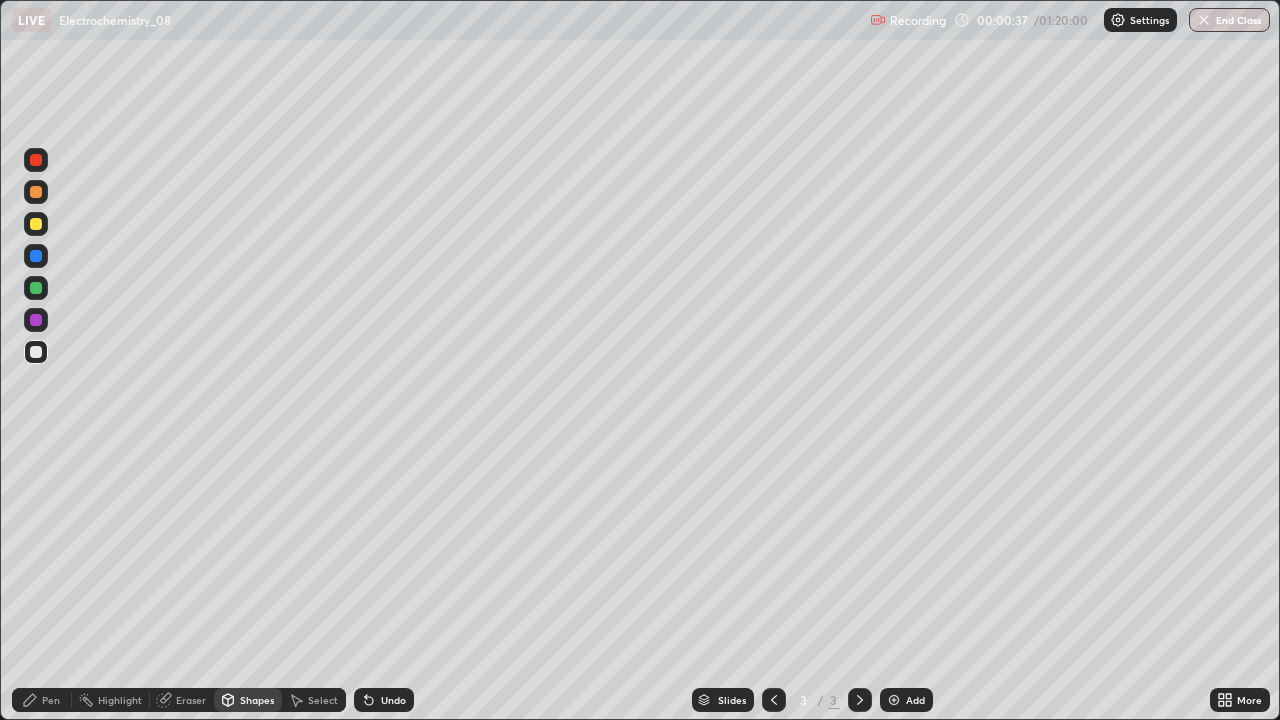 click on "Shapes" at bounding box center (257, 700) 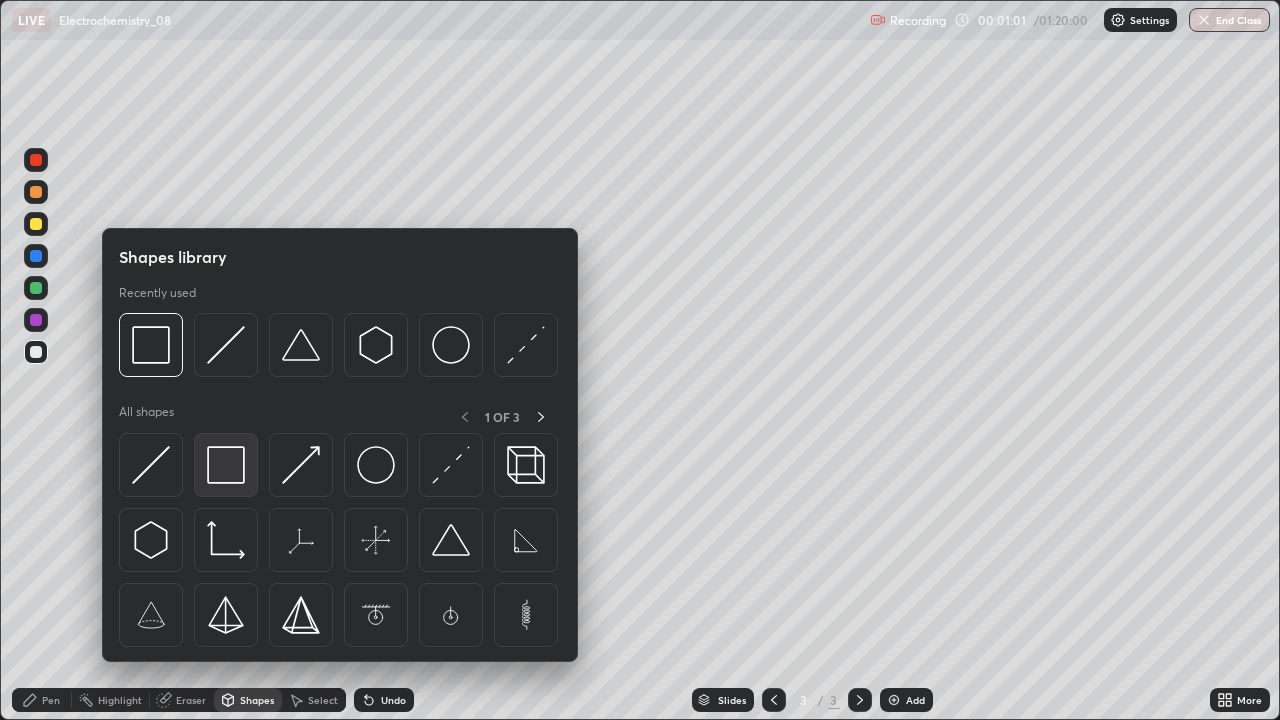 click at bounding box center (226, 465) 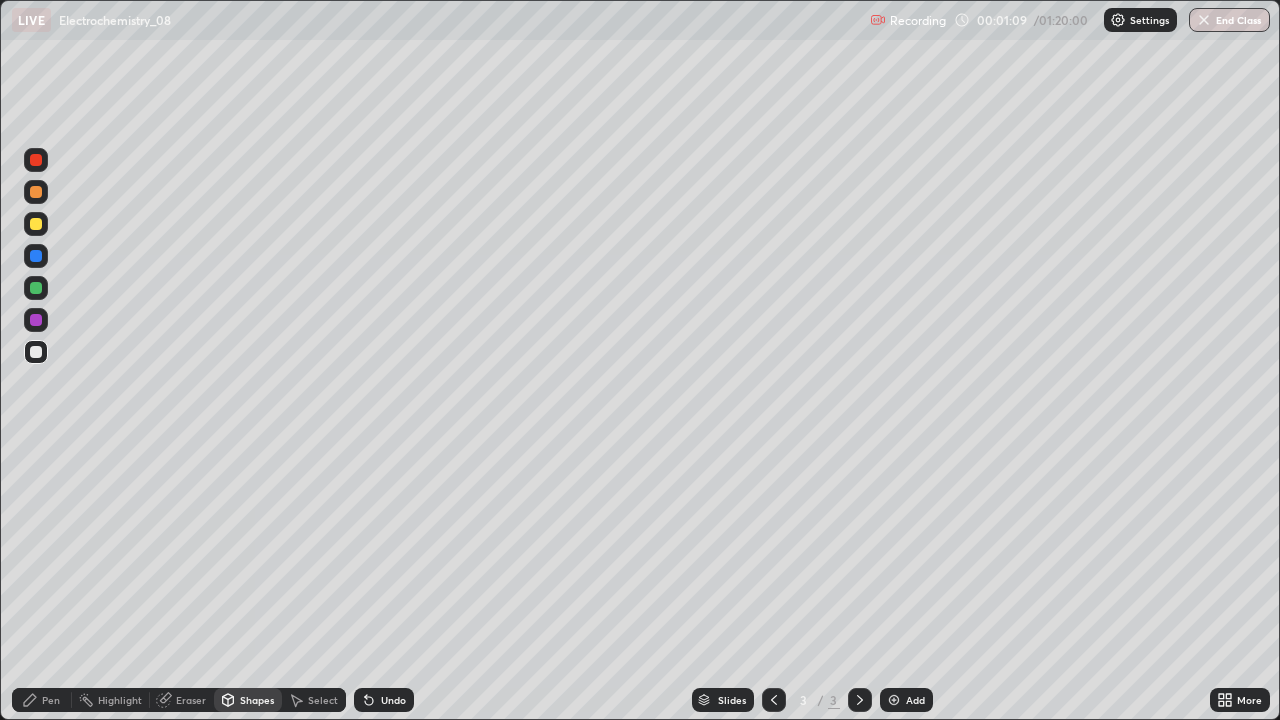 click on "Shapes" at bounding box center (257, 700) 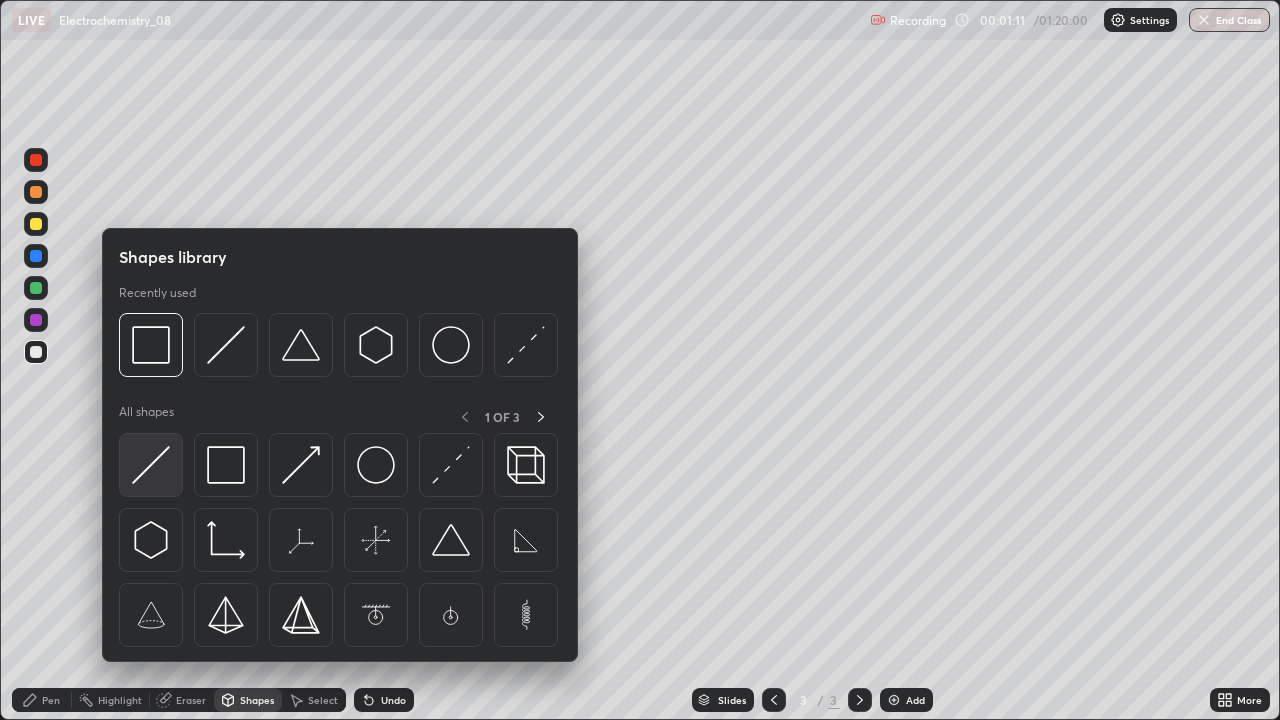 click at bounding box center [151, 465] 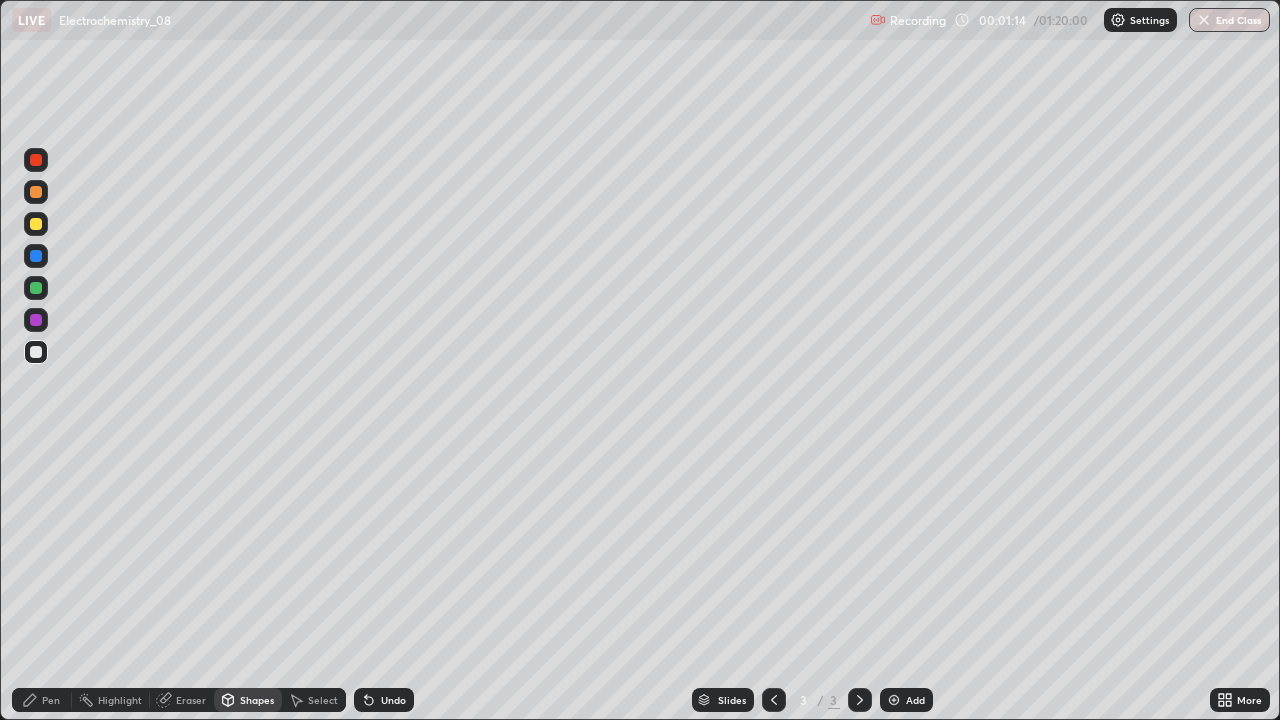 click on "Pen" at bounding box center [51, 700] 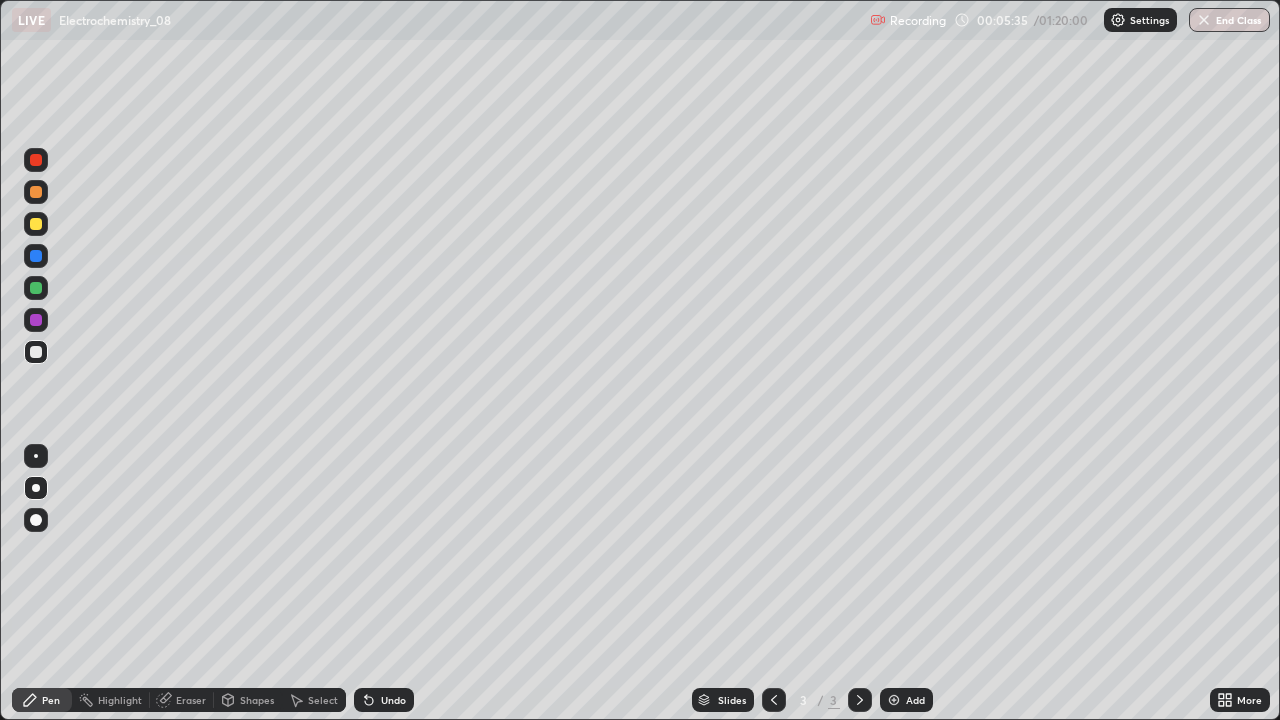 click on "Undo" at bounding box center [393, 700] 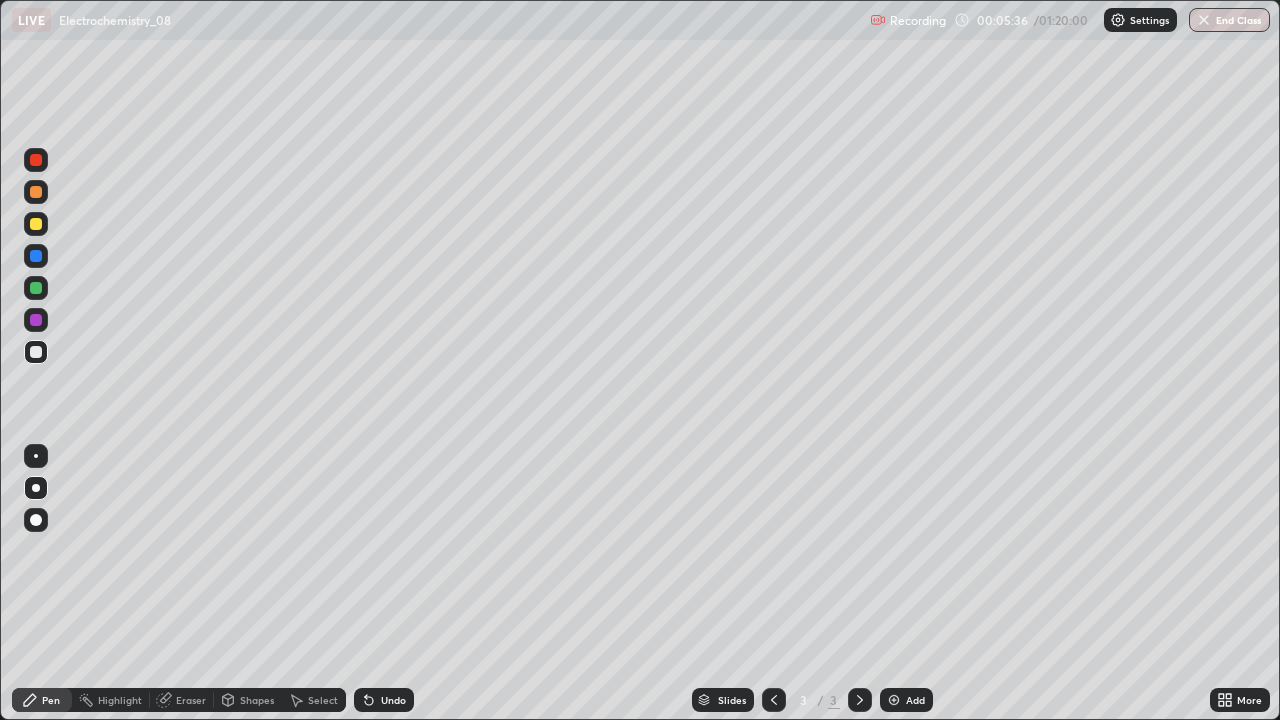 click on "Undo" at bounding box center [393, 700] 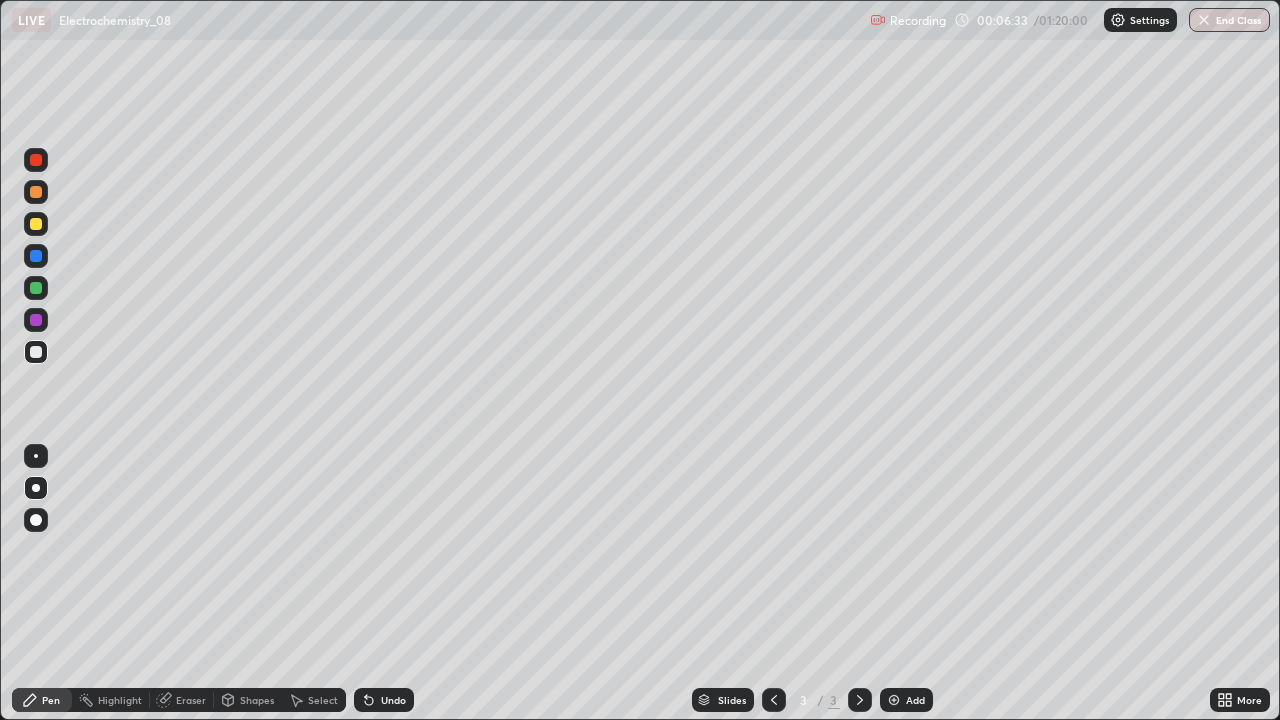 click on "Add" at bounding box center [906, 700] 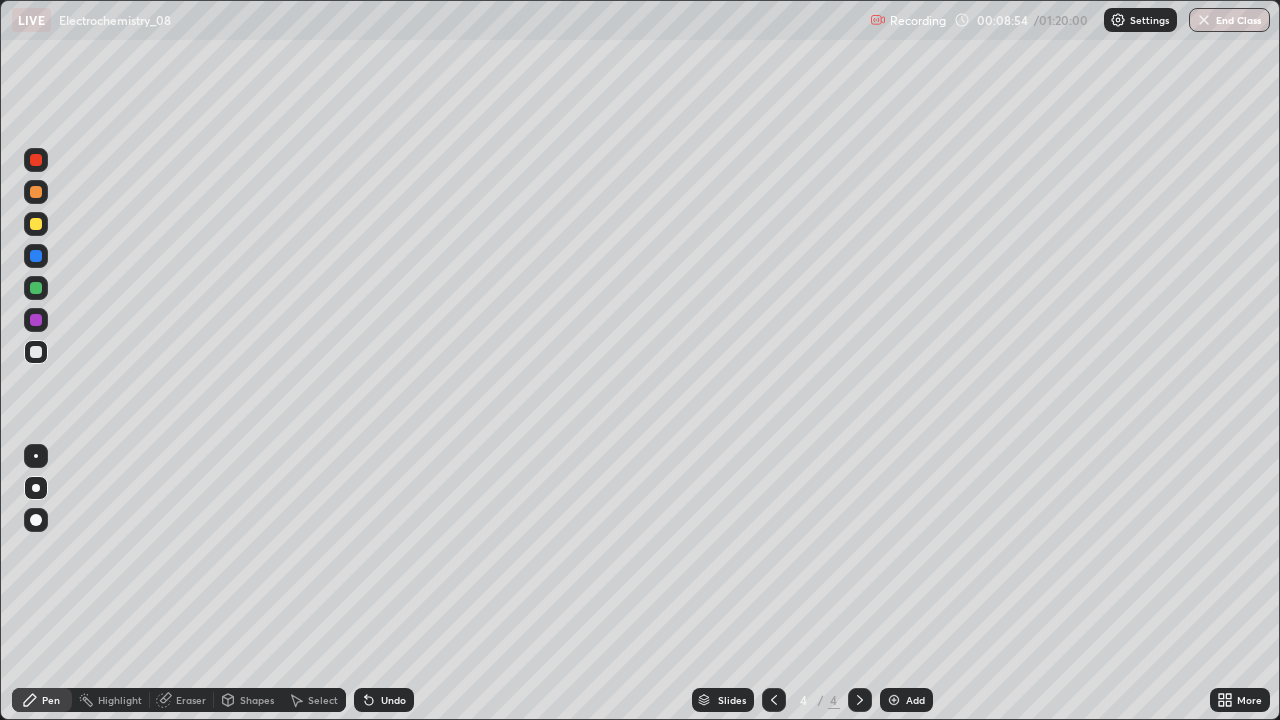 click on "Undo" at bounding box center (384, 700) 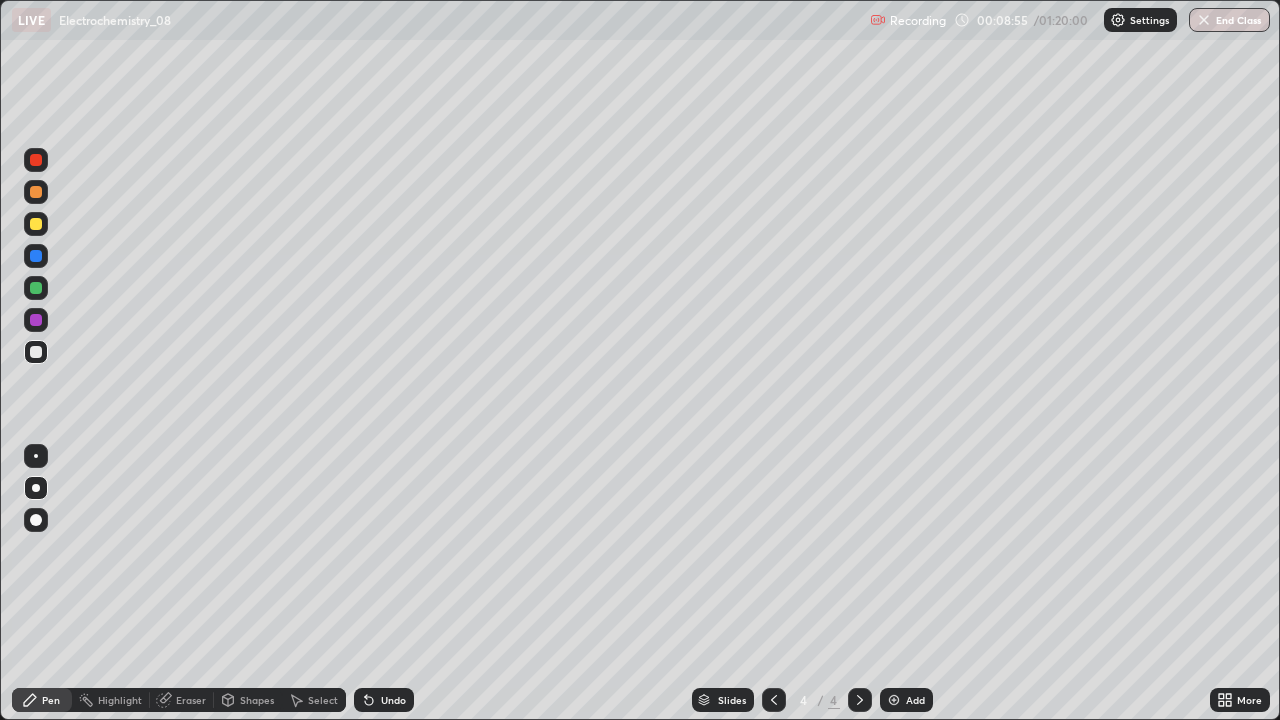 click on "Undo" at bounding box center (393, 700) 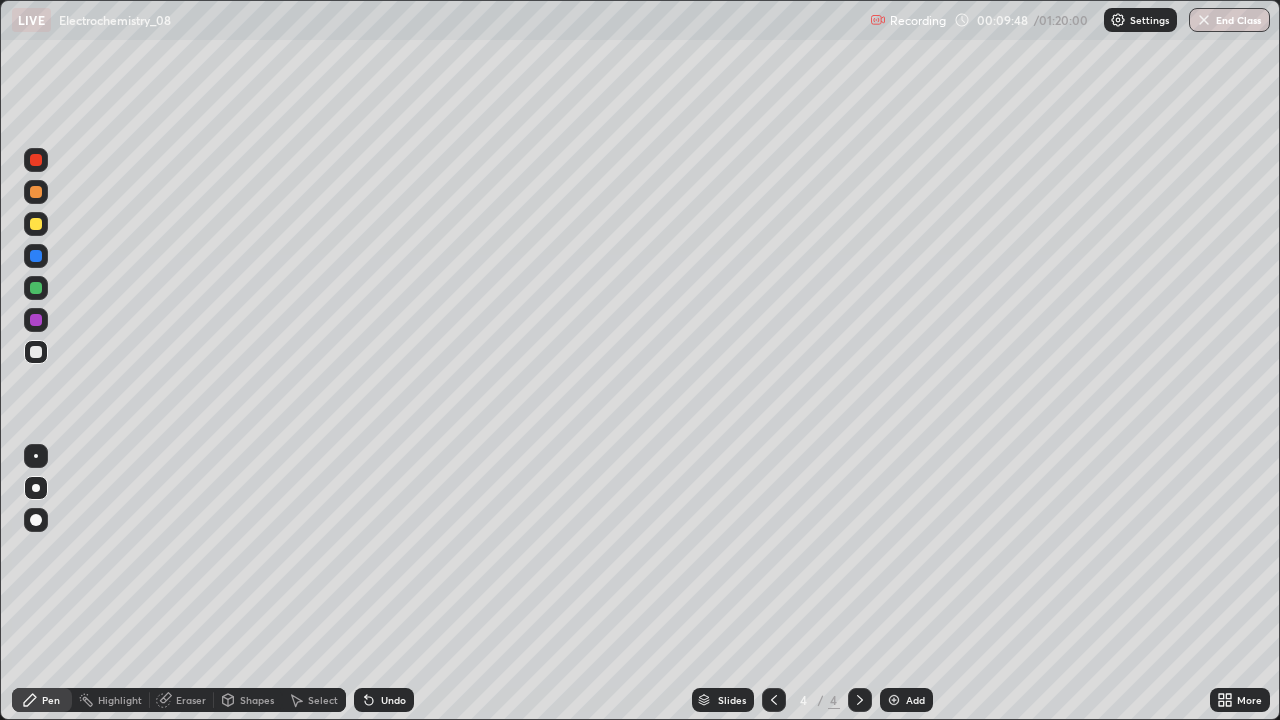 click on "Shapes" at bounding box center (257, 700) 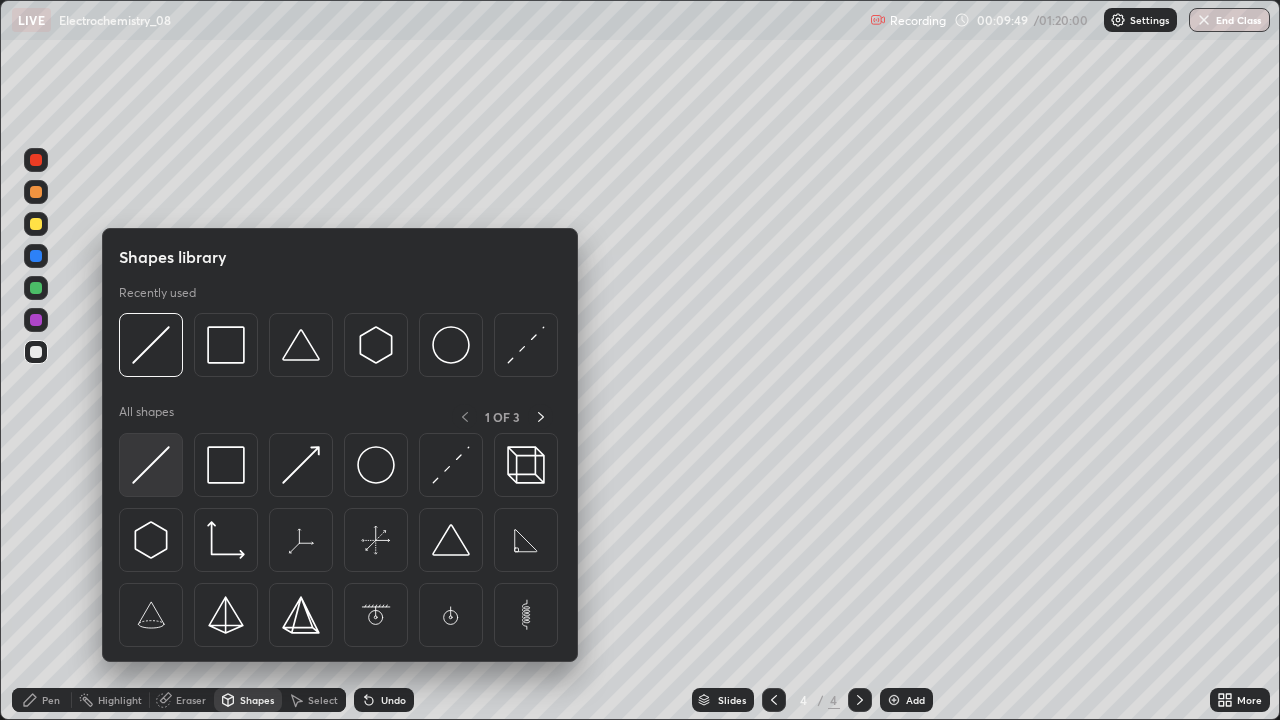 click at bounding box center (151, 465) 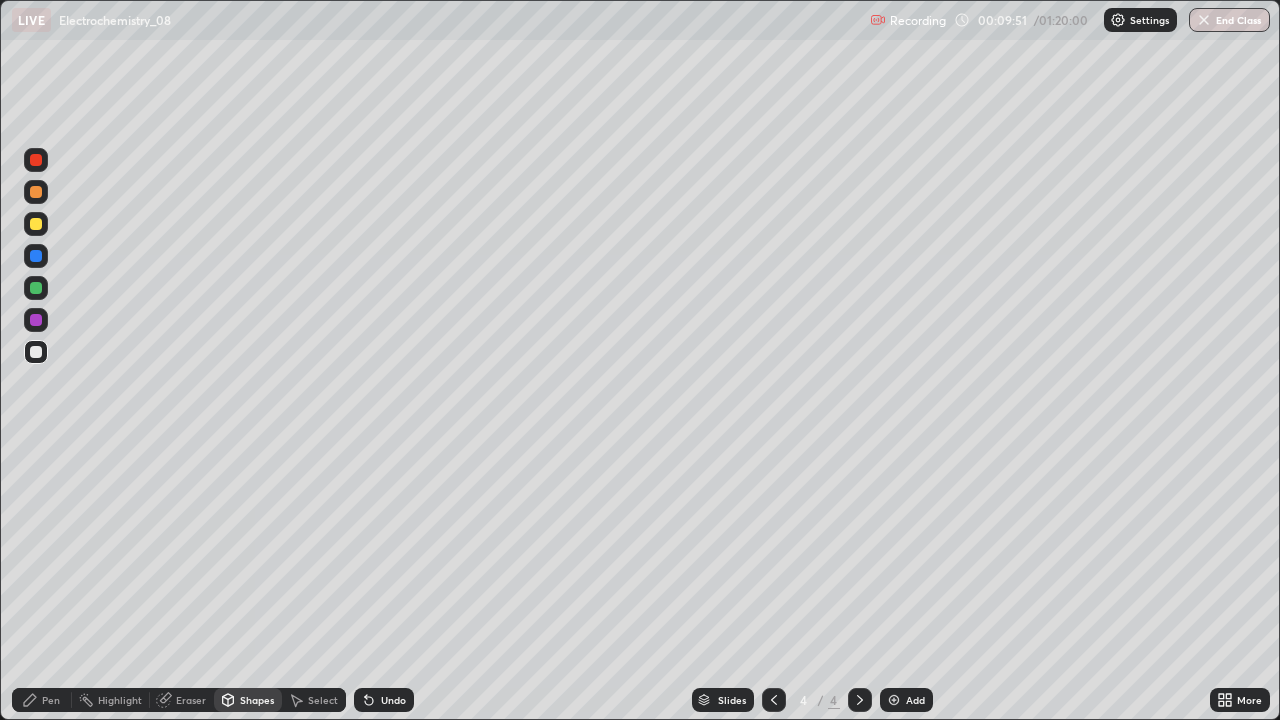 click on "Pen" at bounding box center (51, 700) 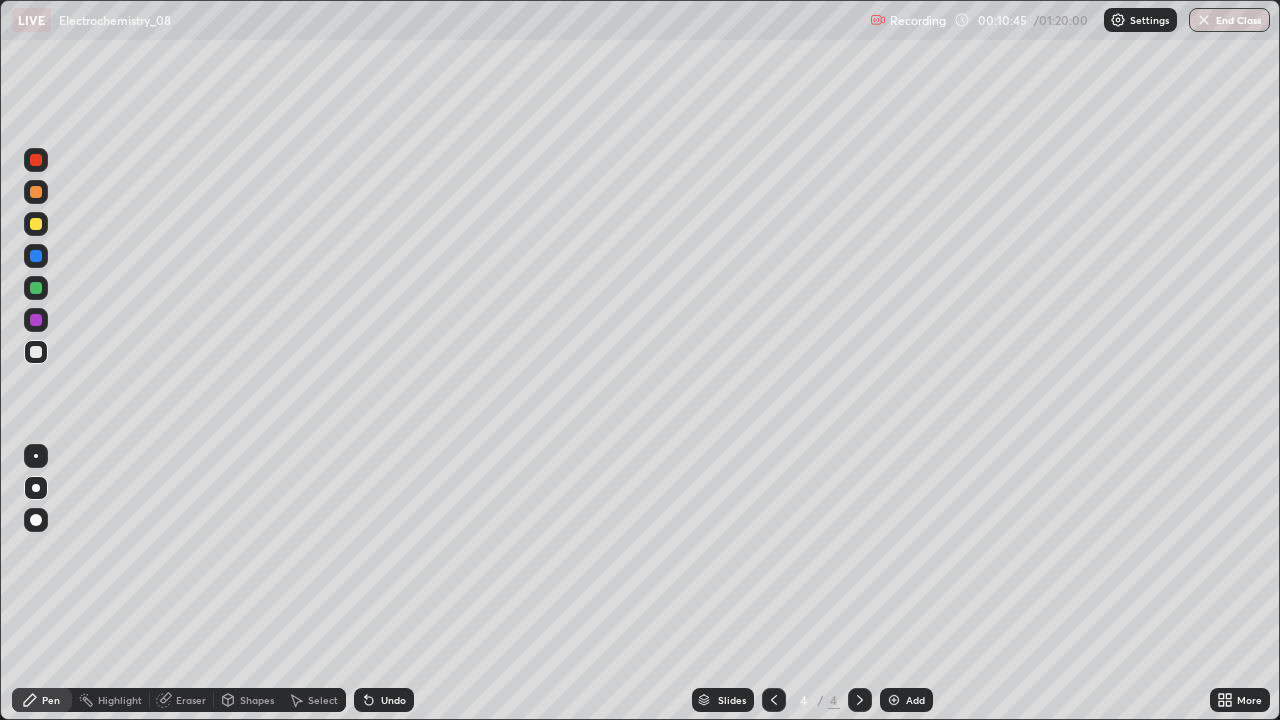 click on "Undo" at bounding box center [393, 700] 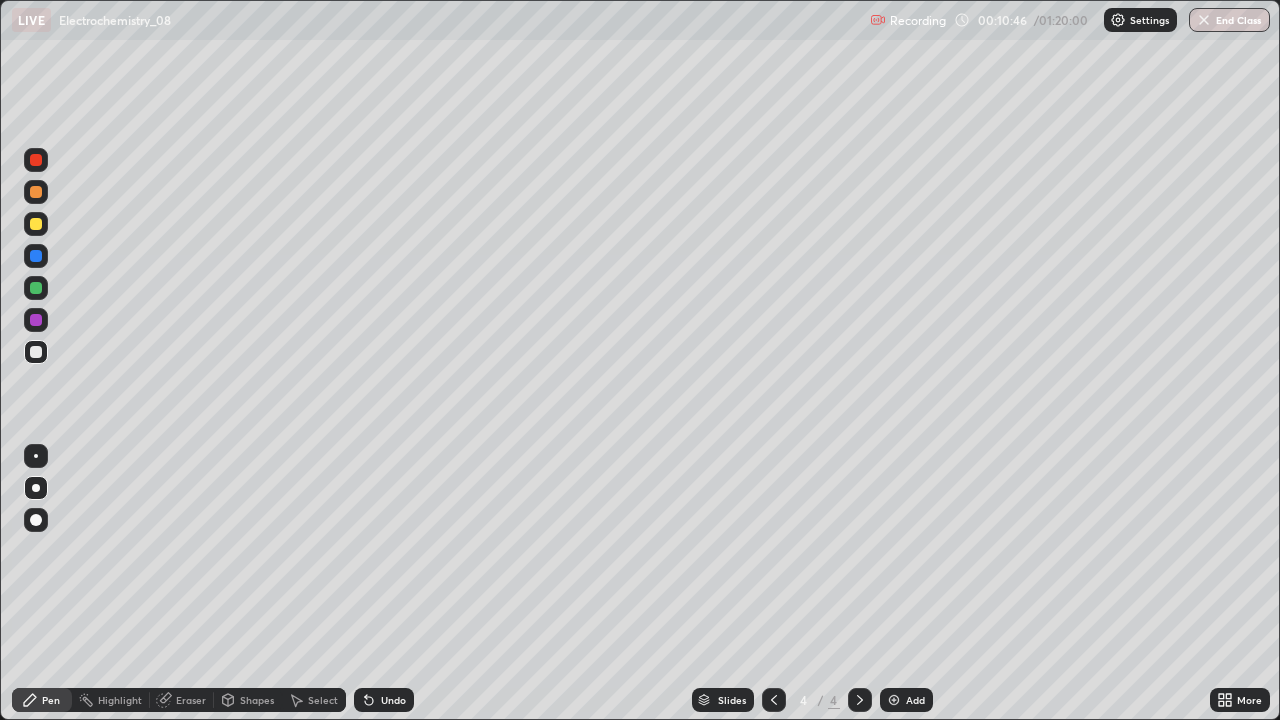 click on "Undo" at bounding box center (384, 700) 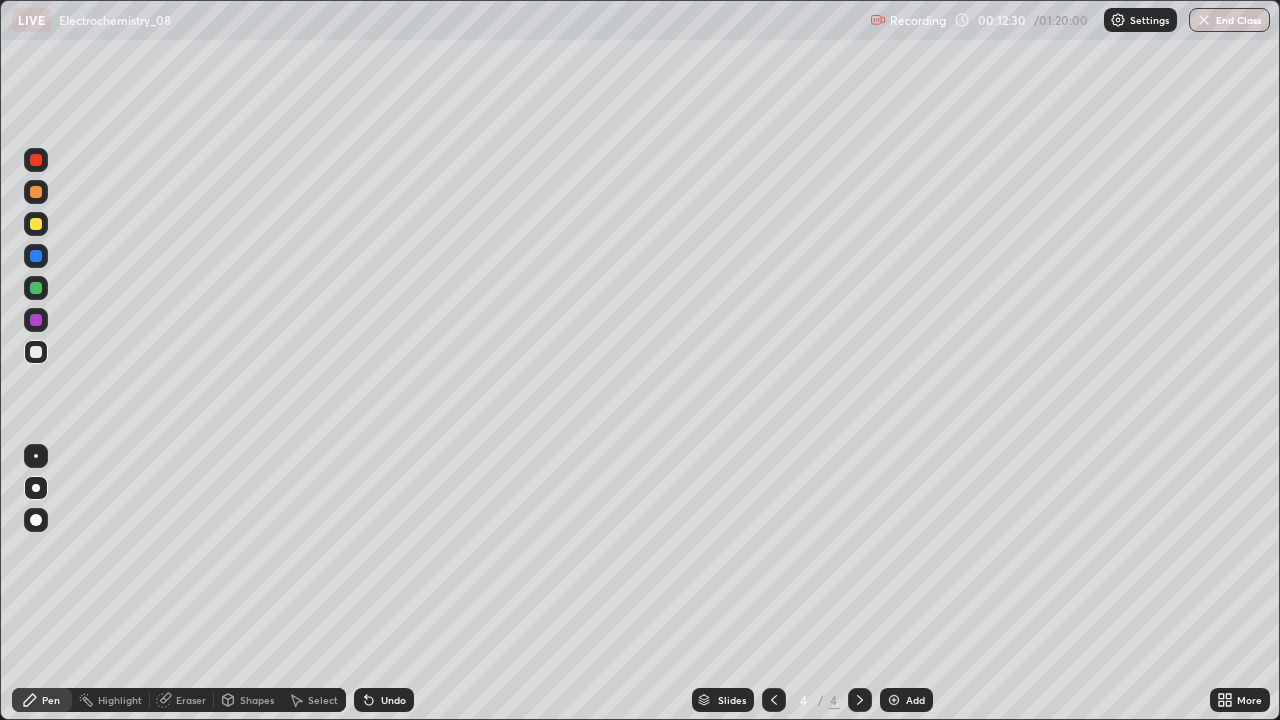 click 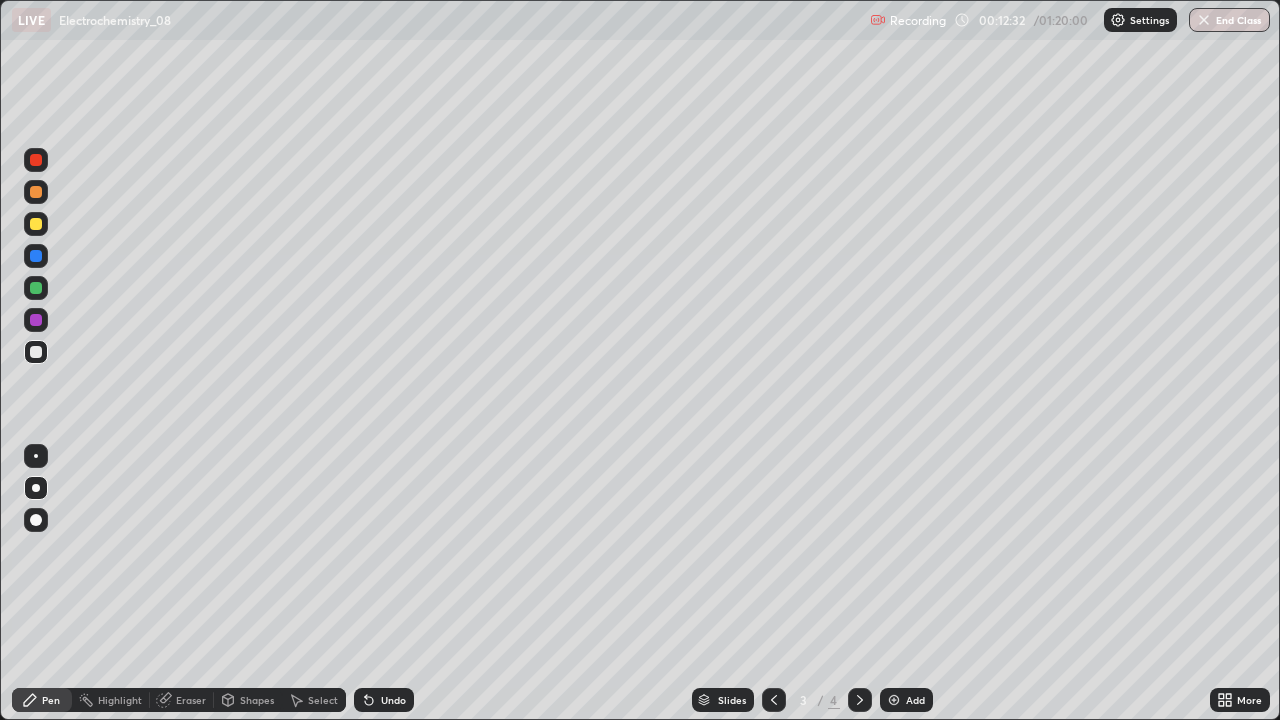 click 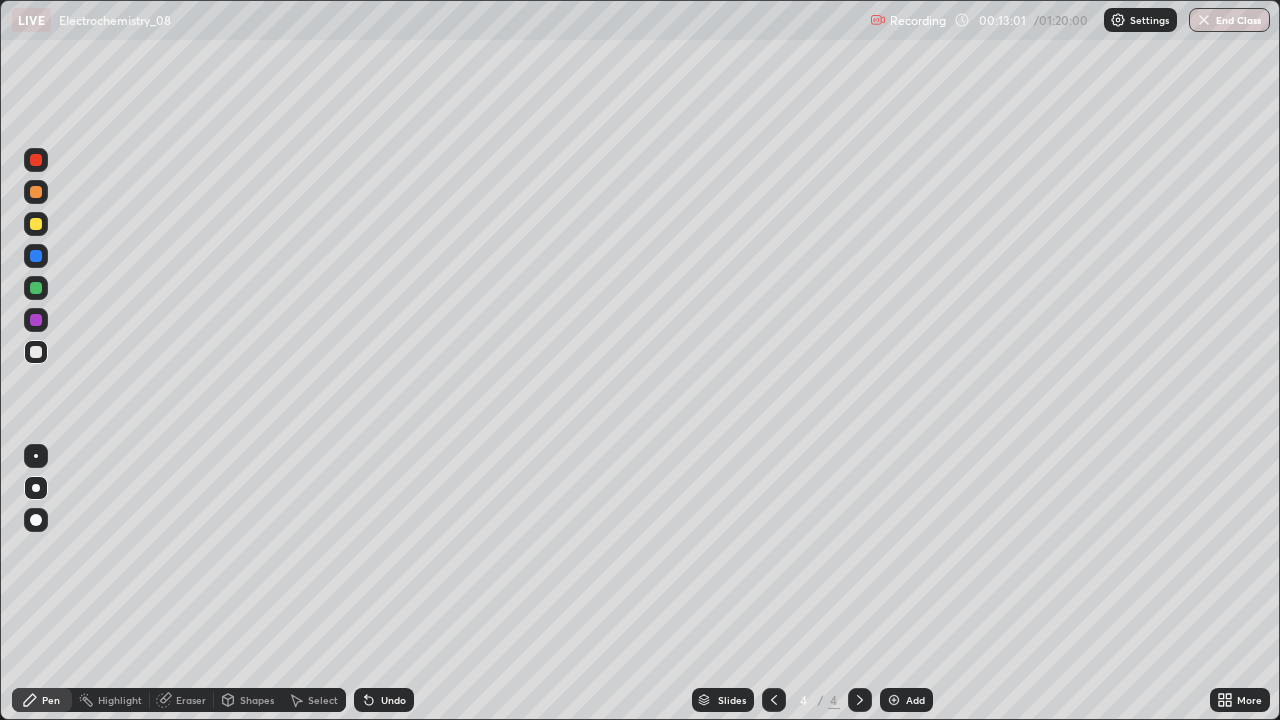 click at bounding box center (860, 700) 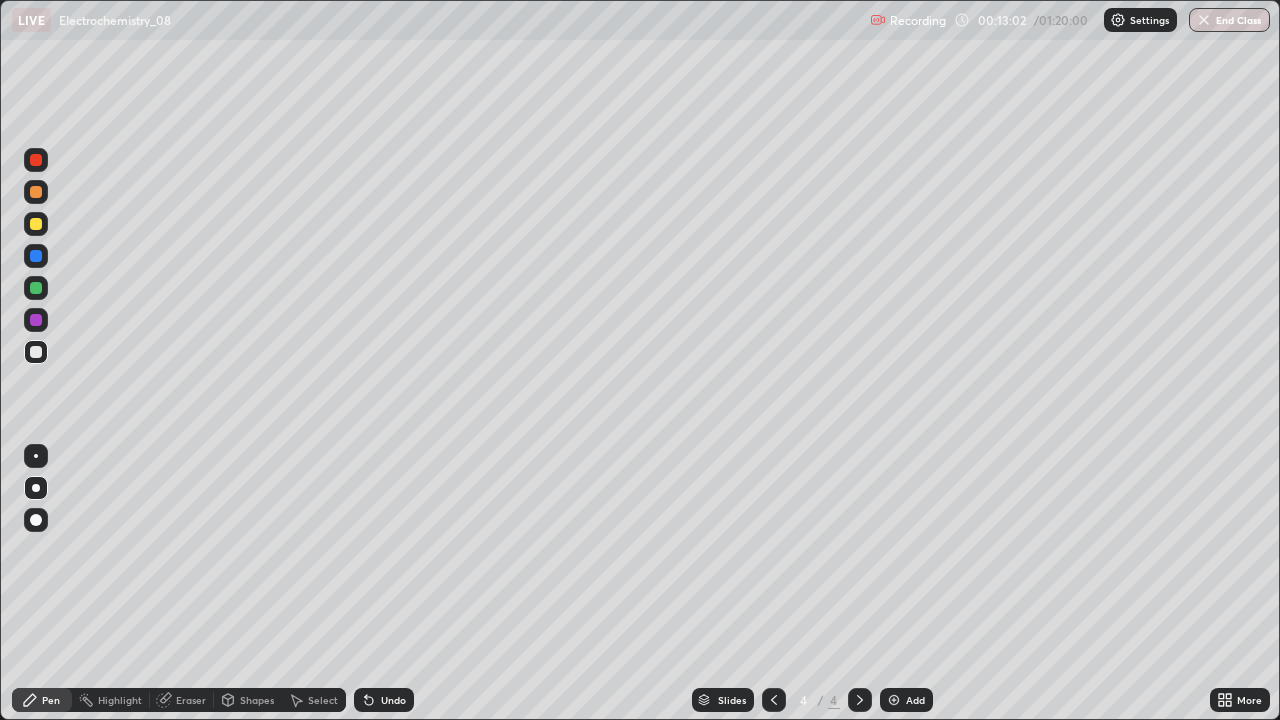 click at bounding box center [894, 700] 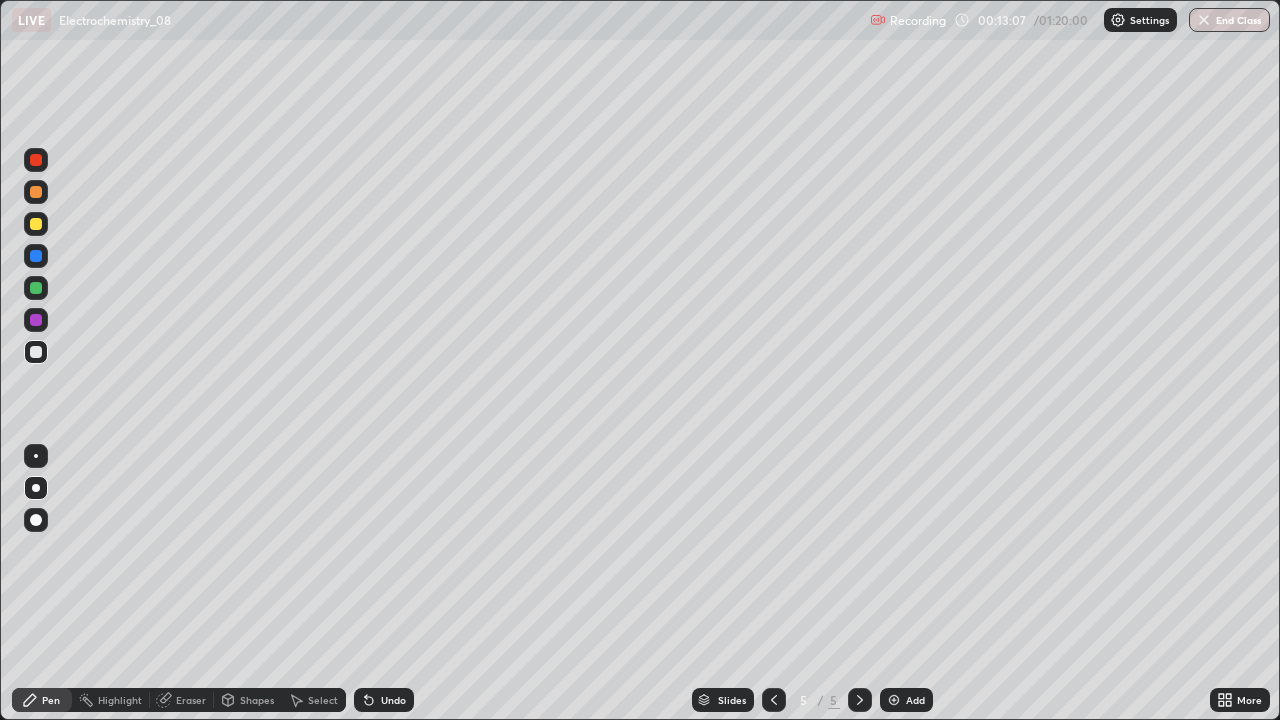 click at bounding box center [774, 700] 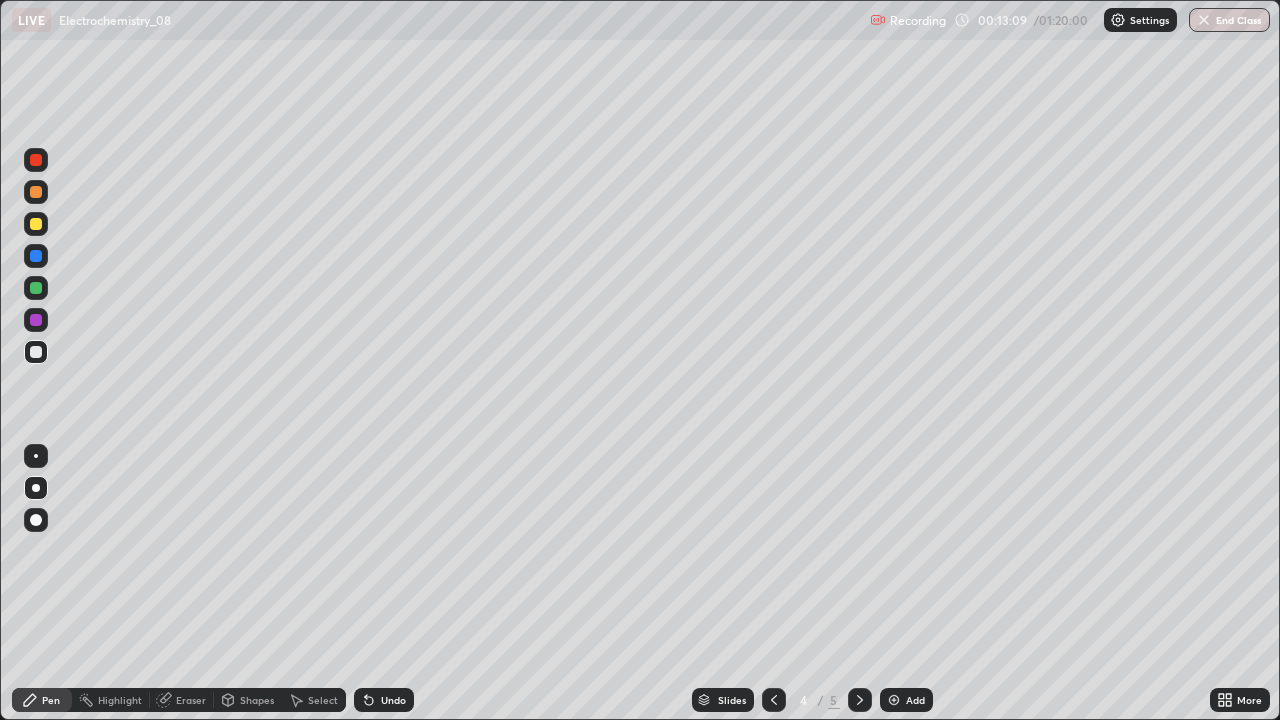 click 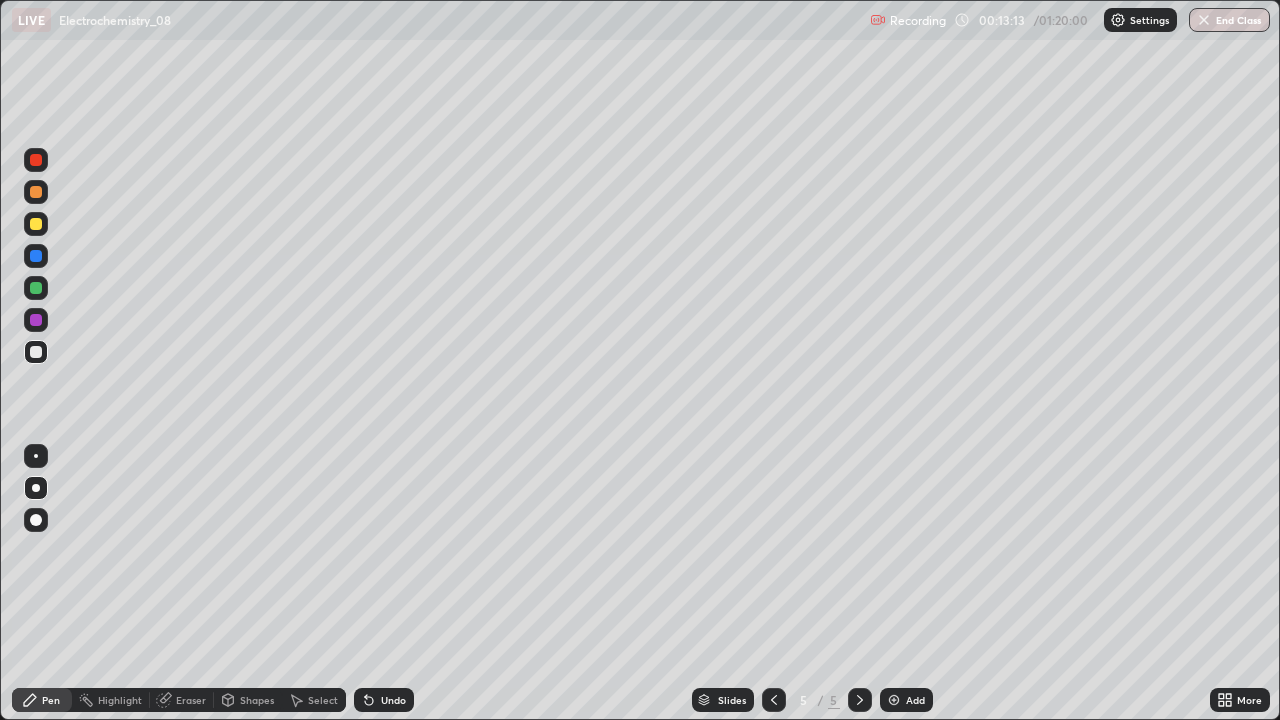 click 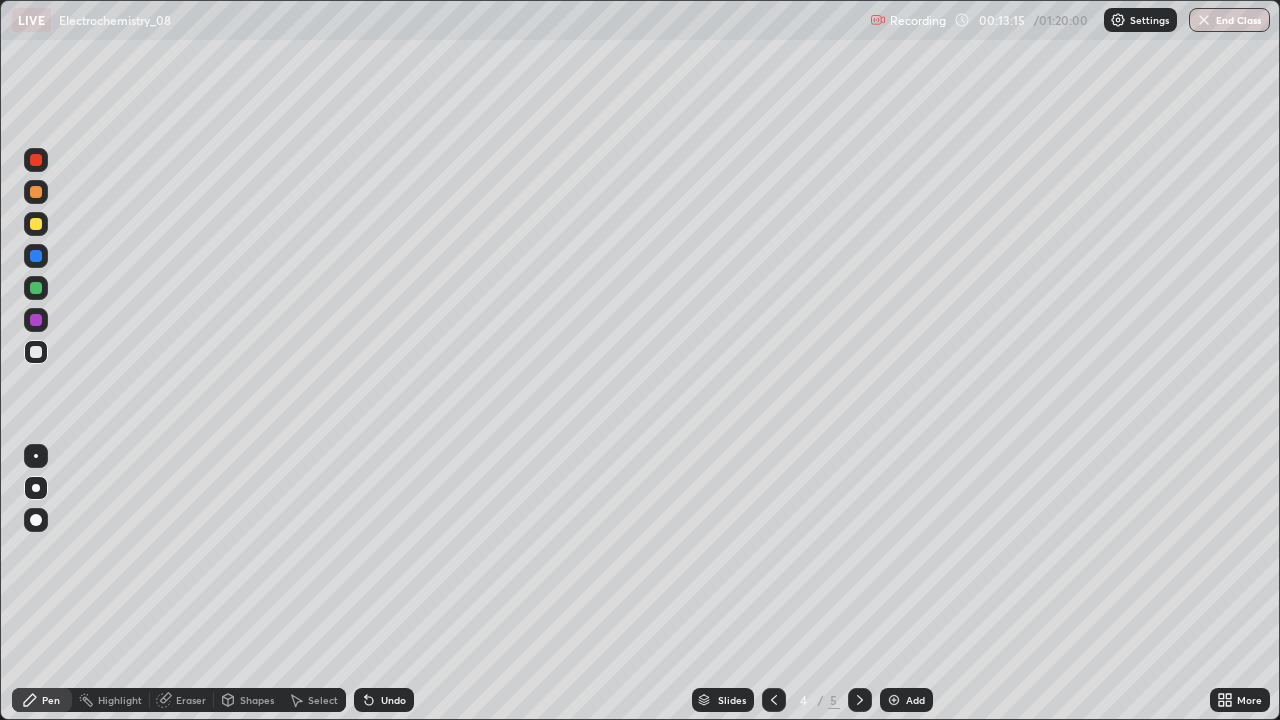 click 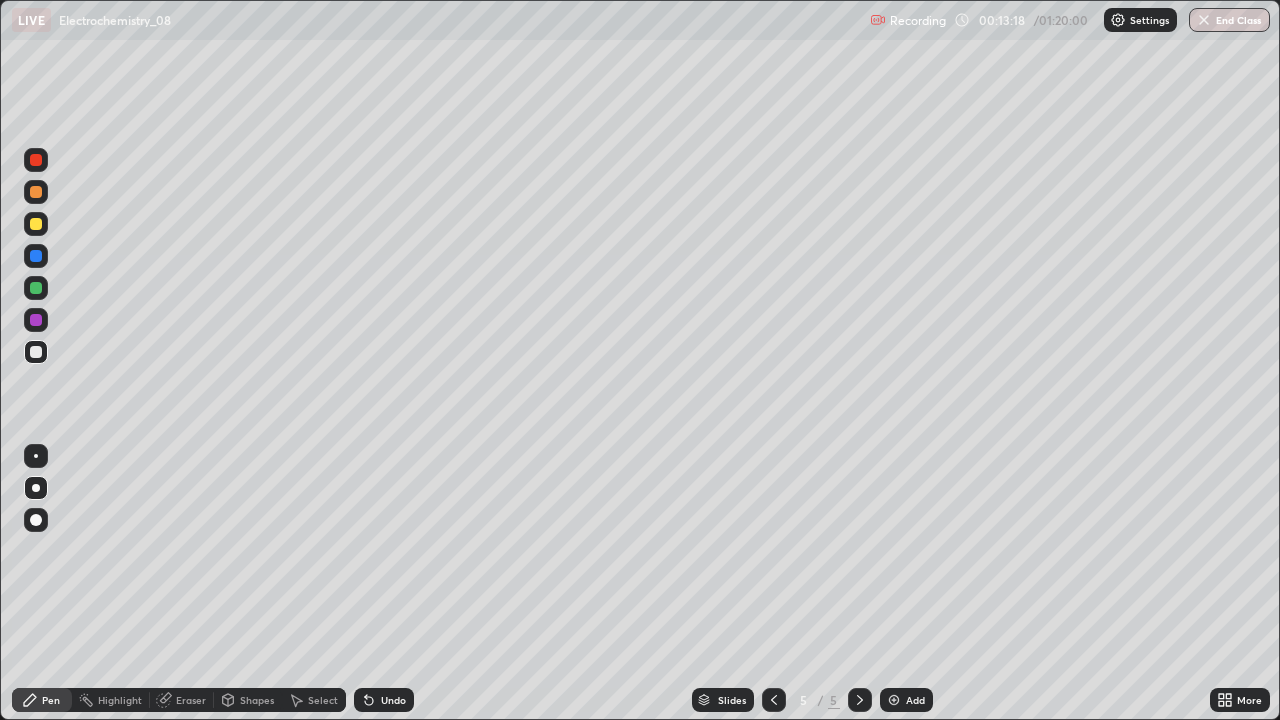 click 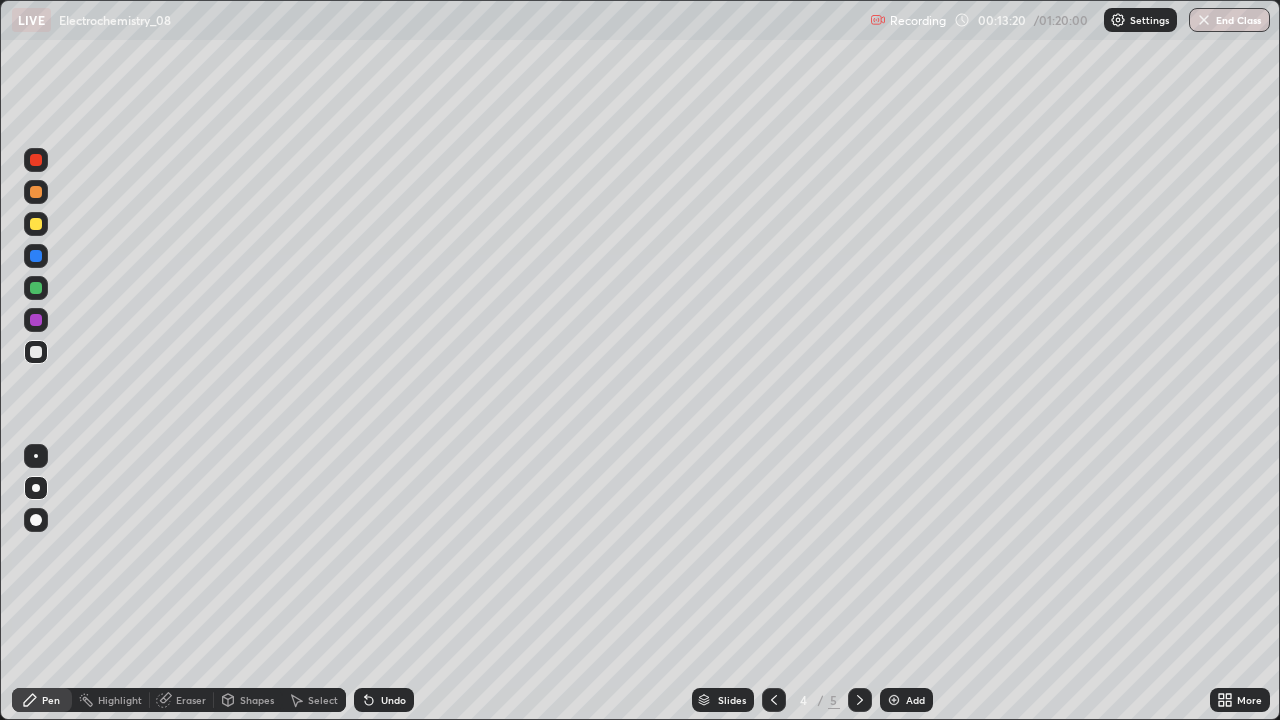 click 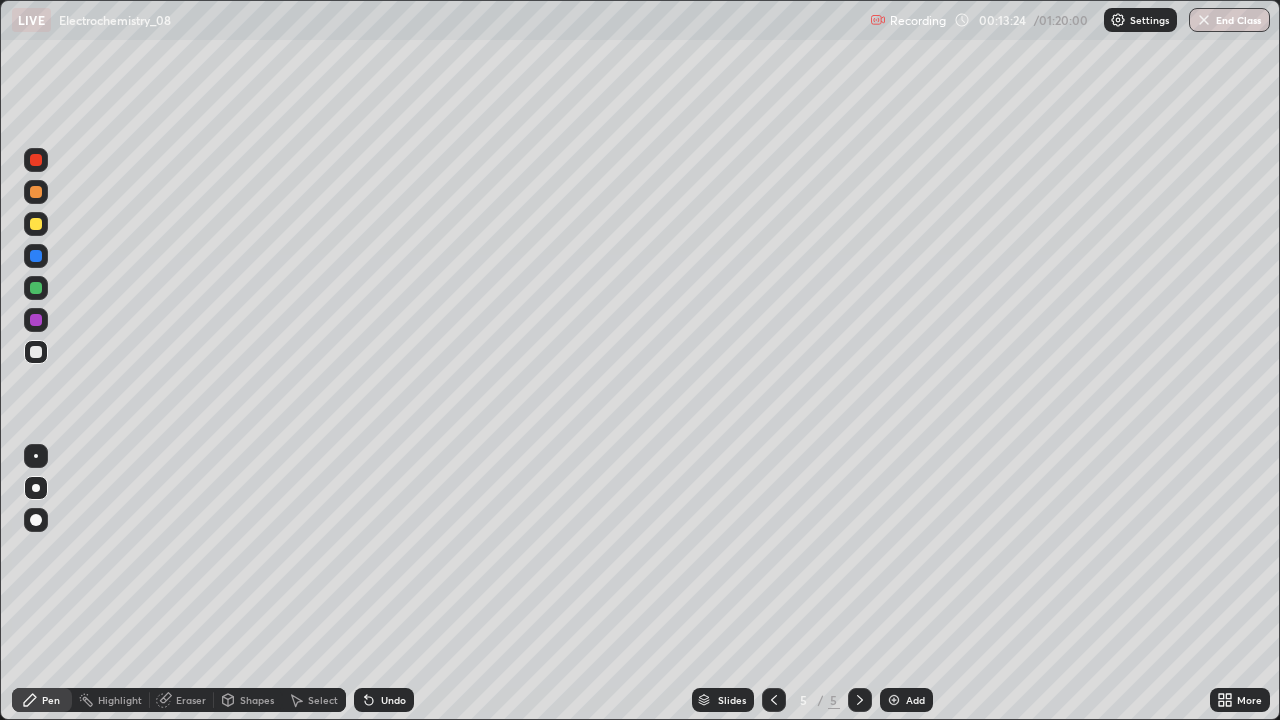 click 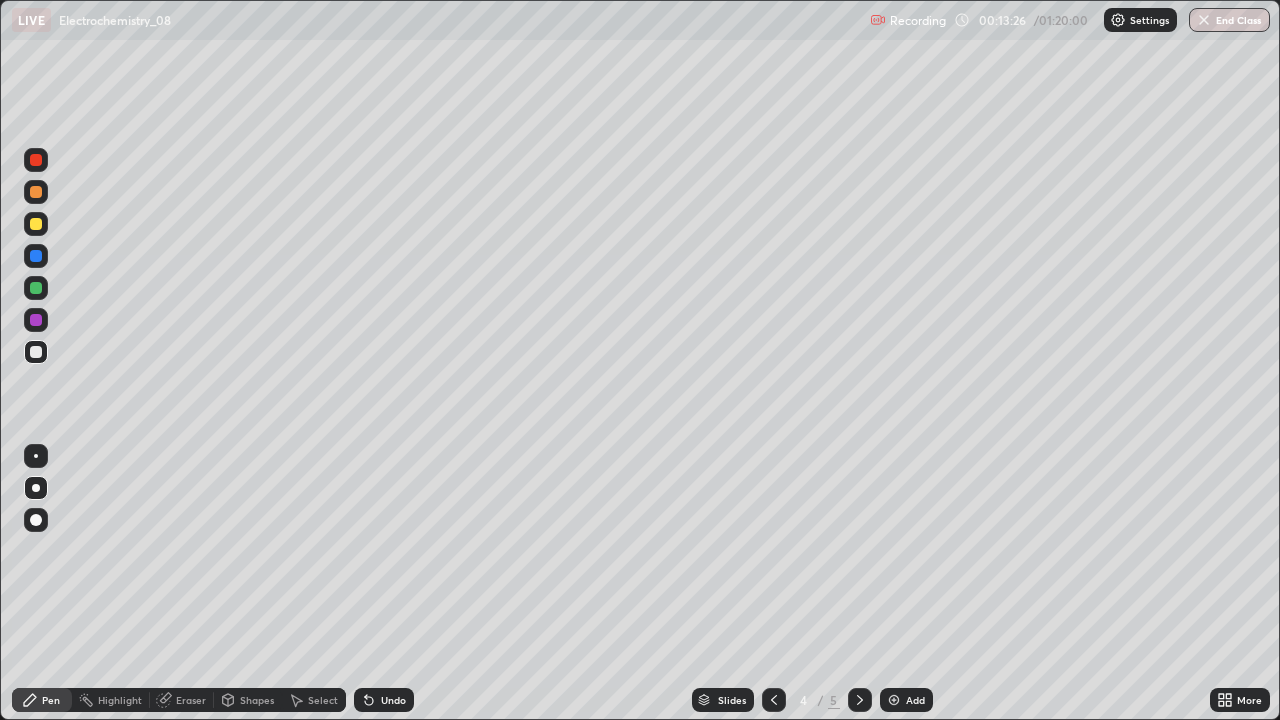 click 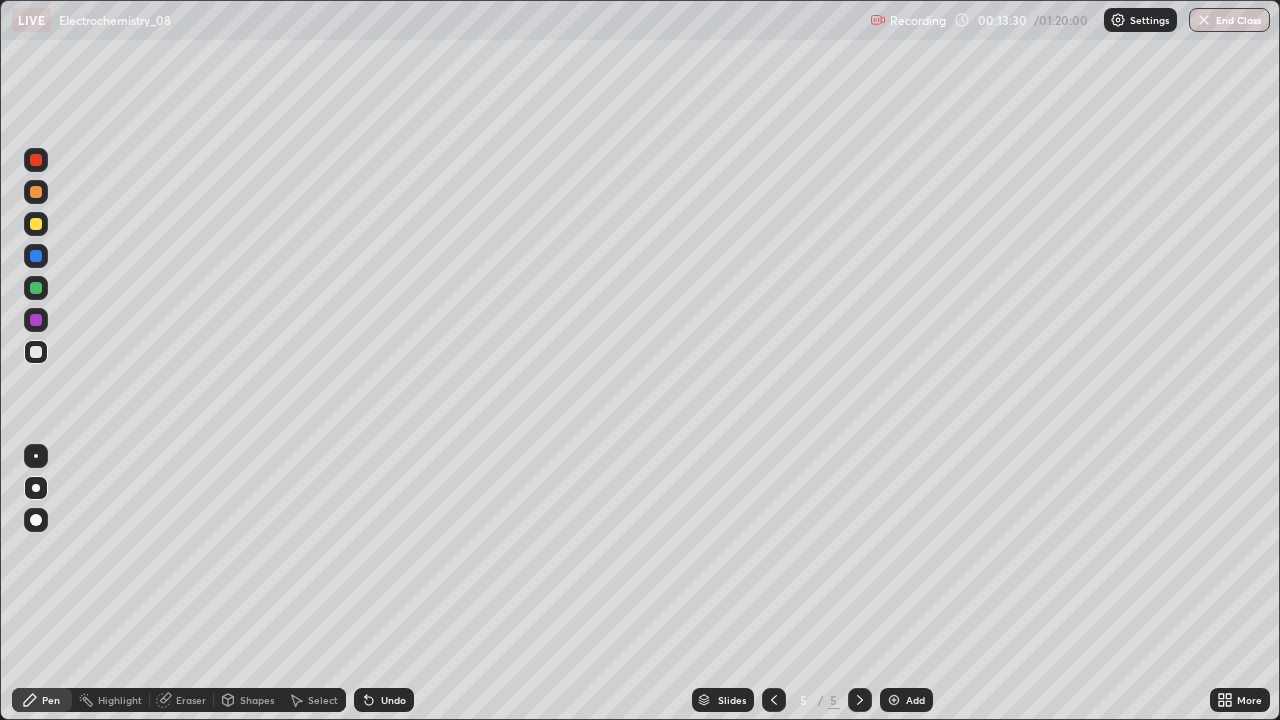 click 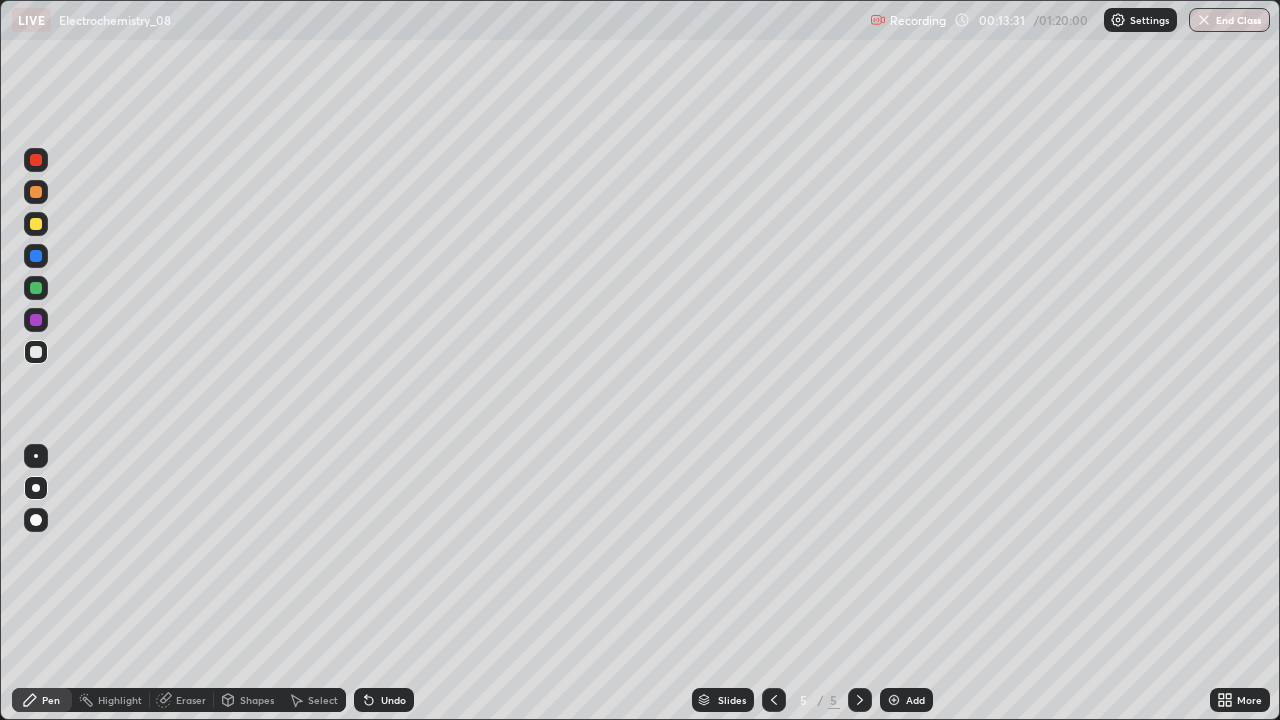 click 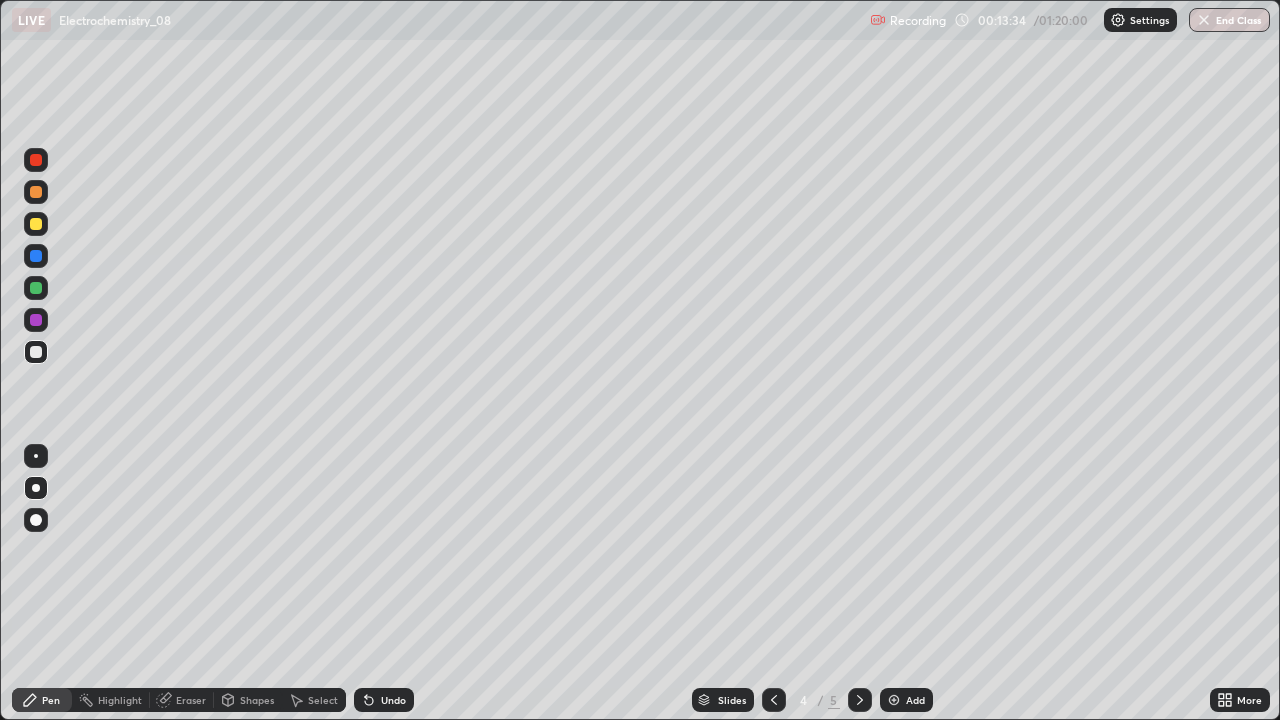 click 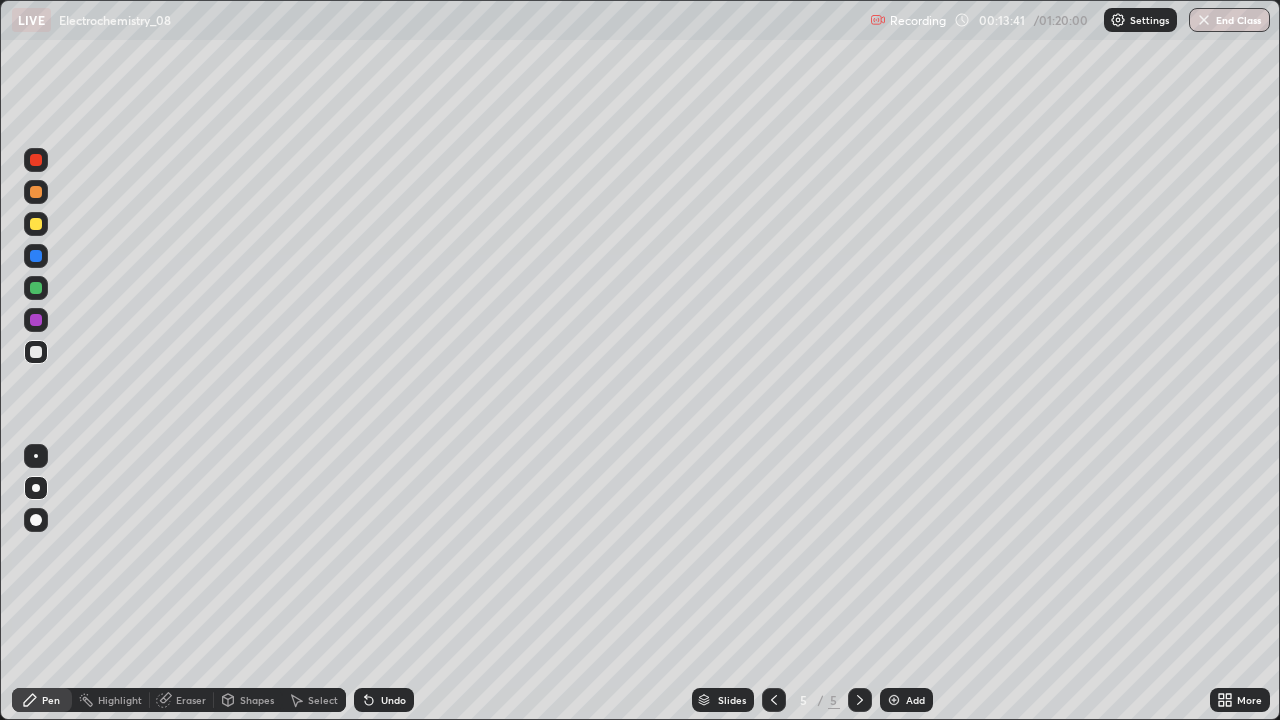 click 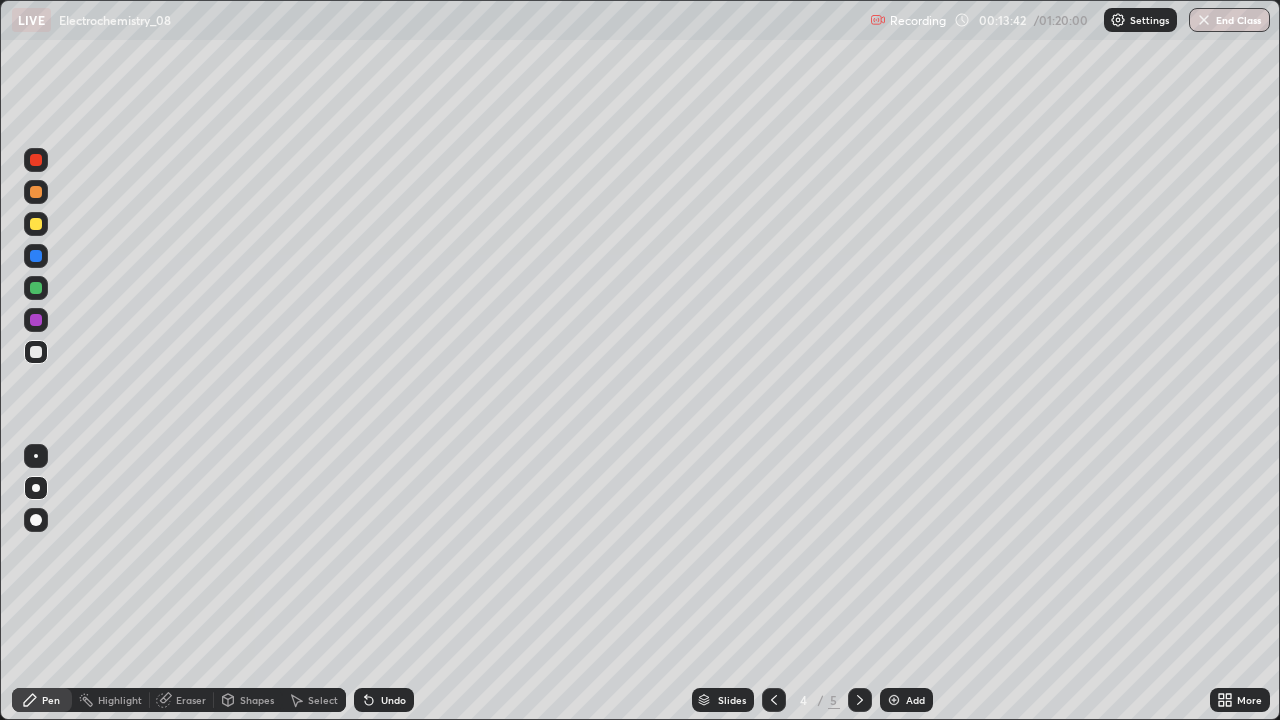 click 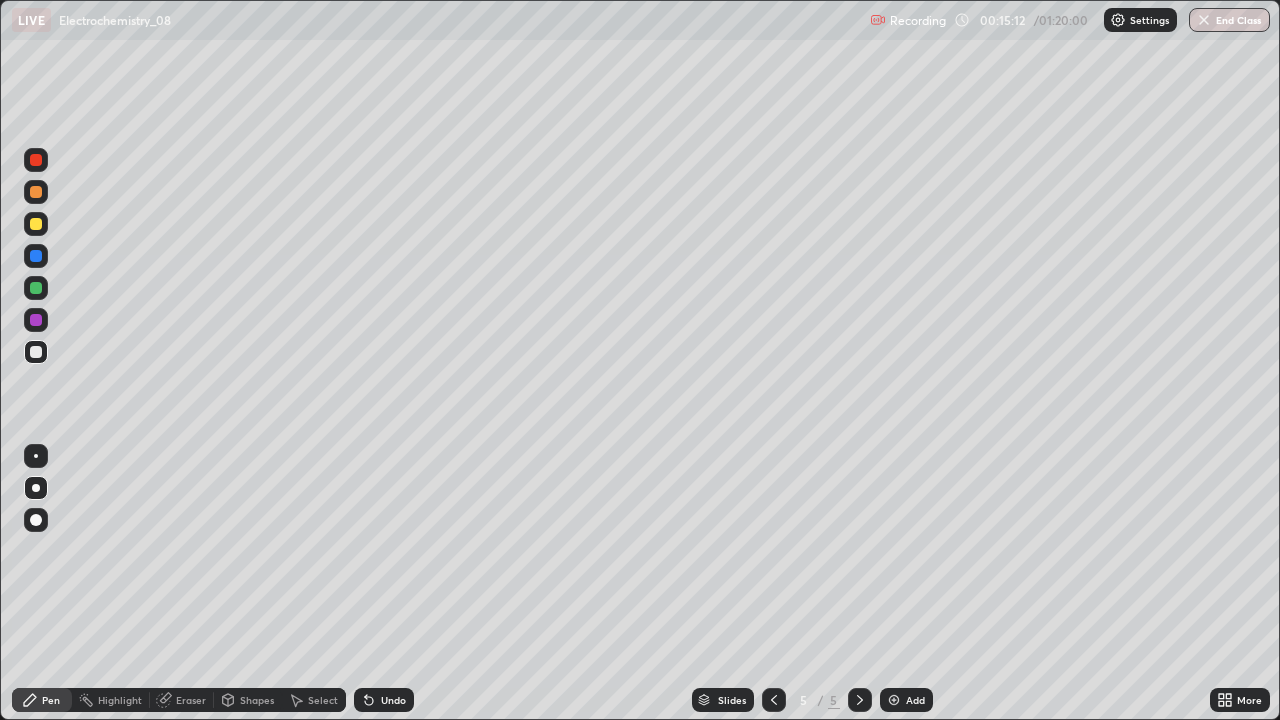 click on "Undo" at bounding box center (393, 700) 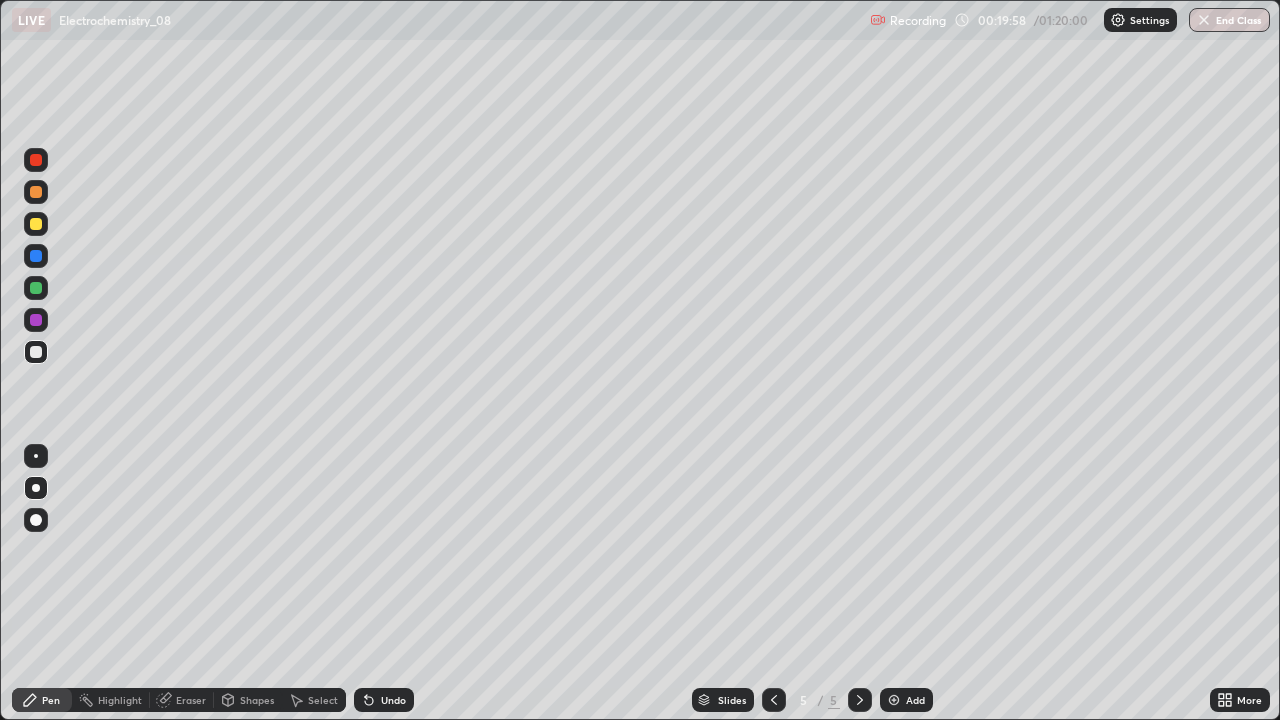click on "Add" at bounding box center (906, 700) 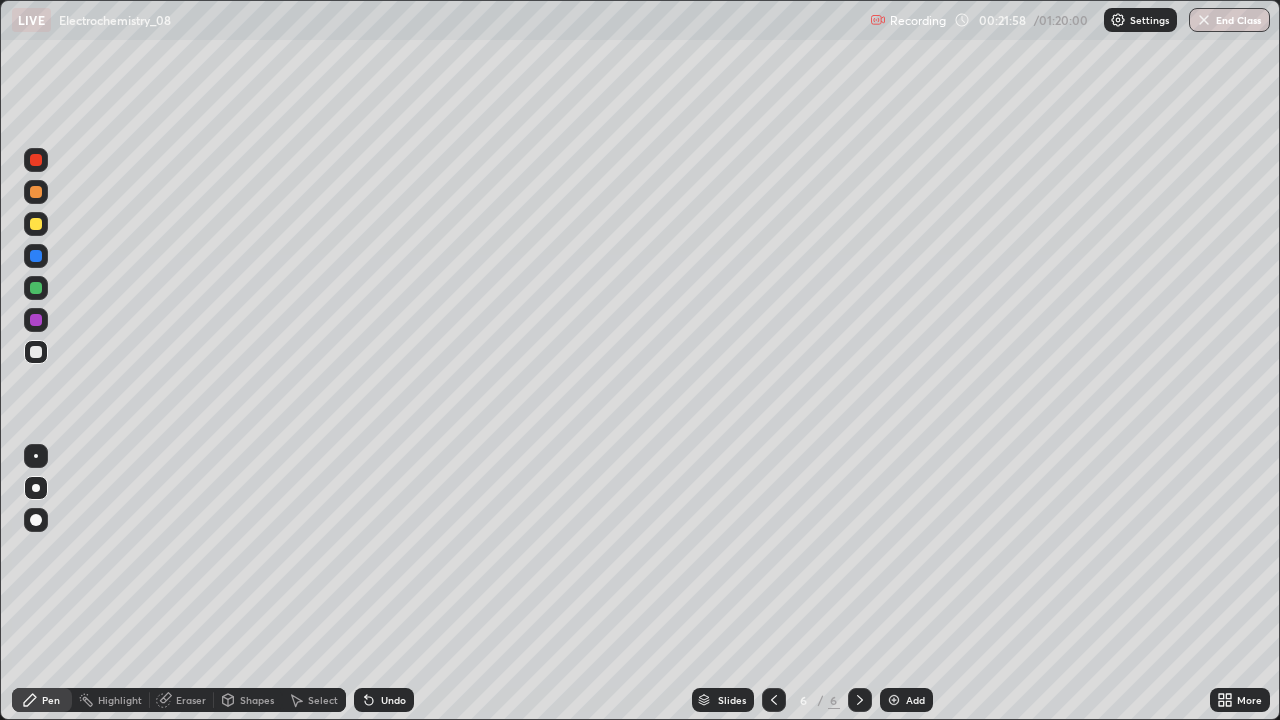 click on "Eraser" at bounding box center [191, 700] 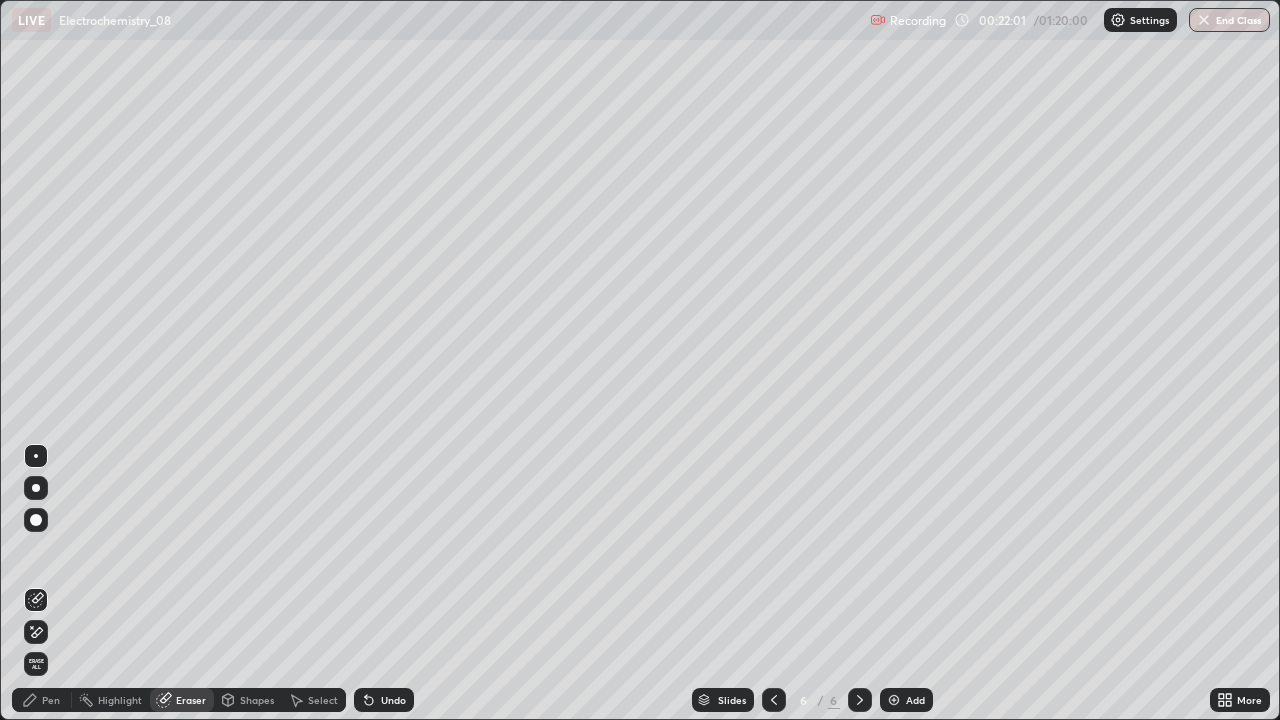 click on "Pen" at bounding box center [51, 700] 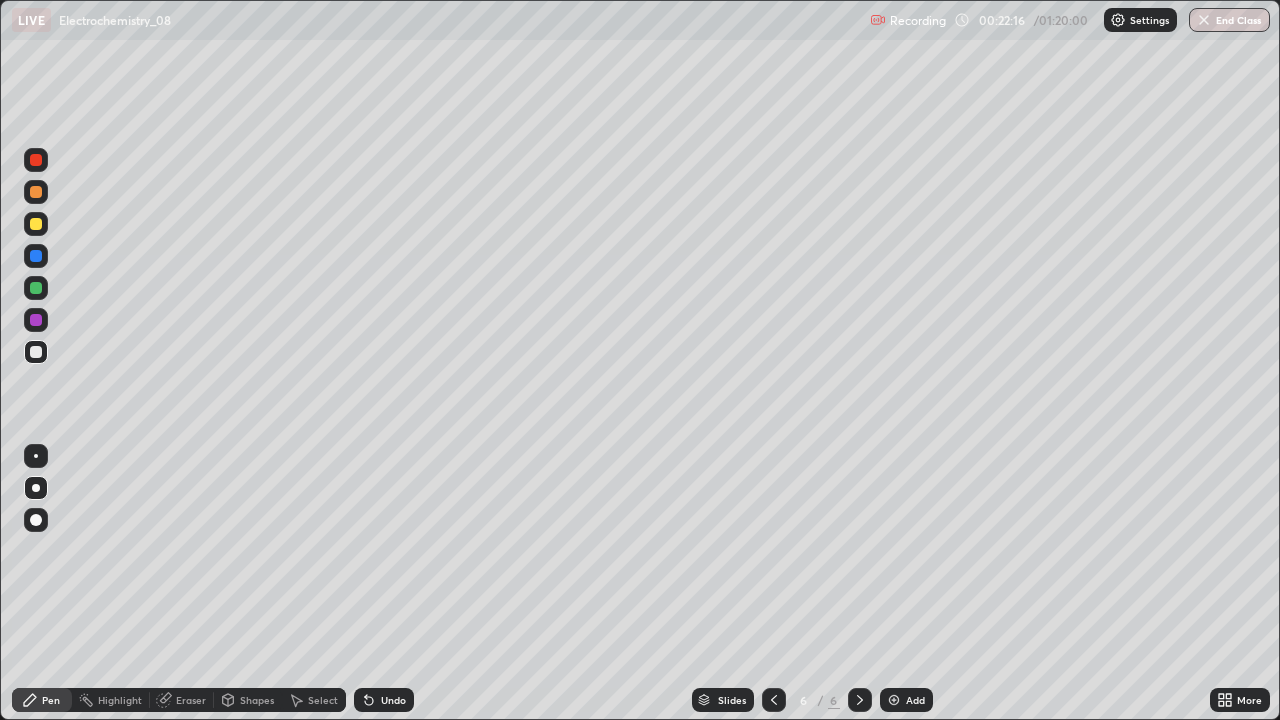 click at bounding box center (36, 192) 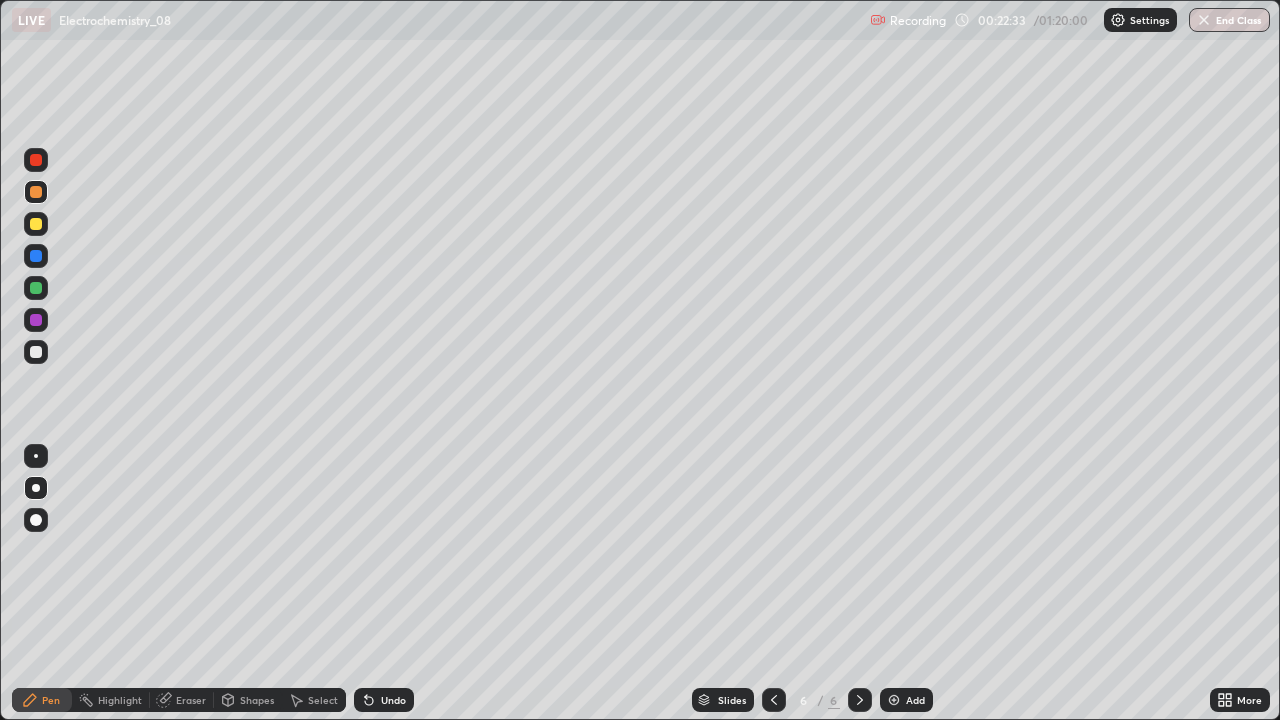 click on "Undo" at bounding box center [384, 700] 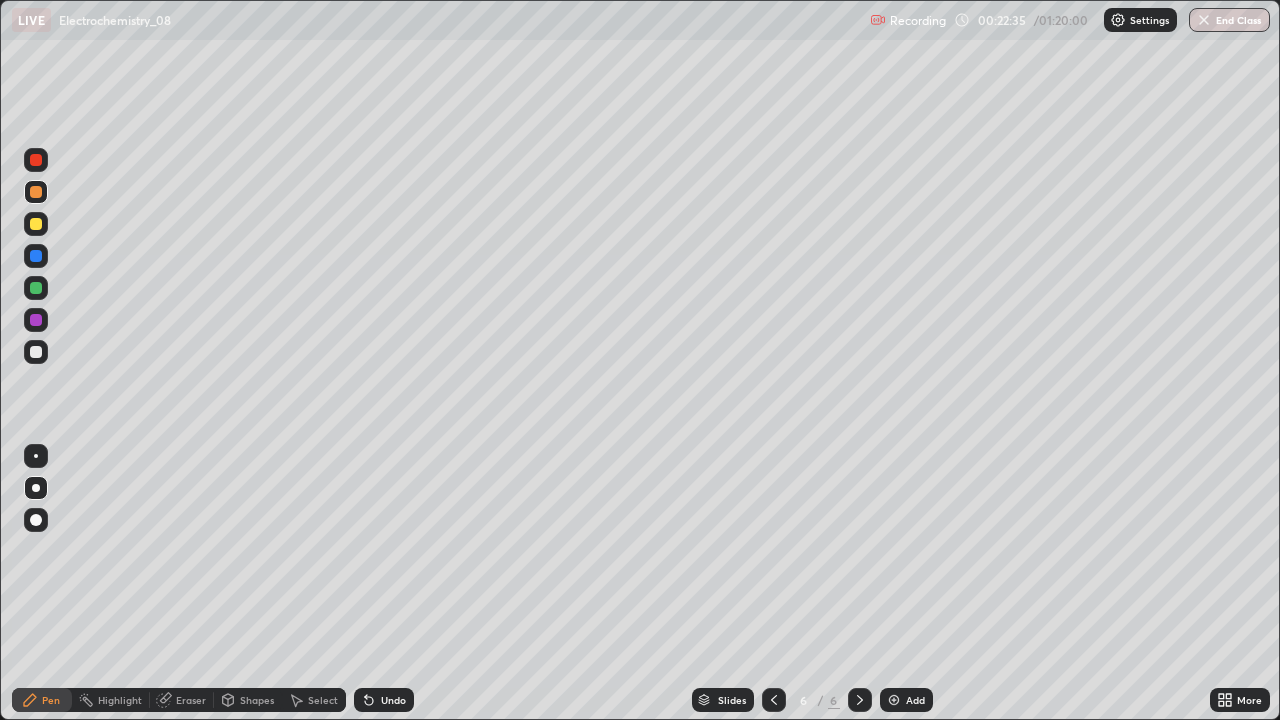 click on "Undo" at bounding box center [393, 700] 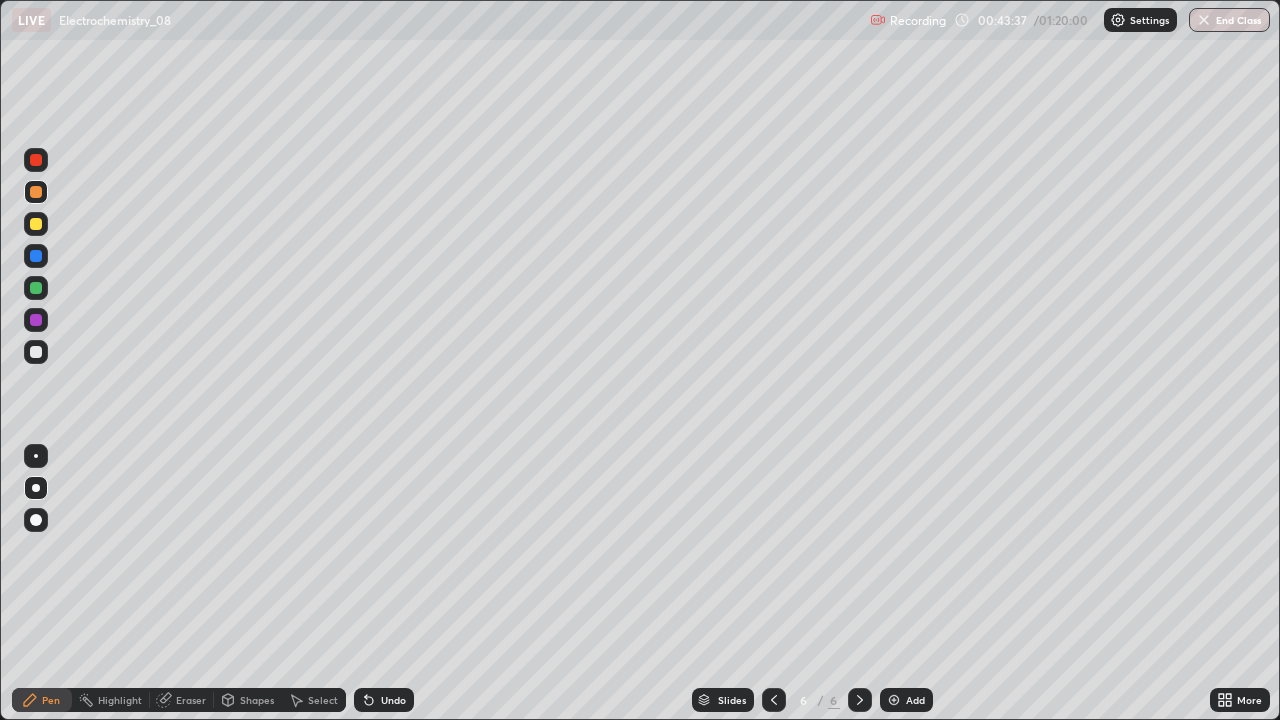 click on "Add" at bounding box center [915, 700] 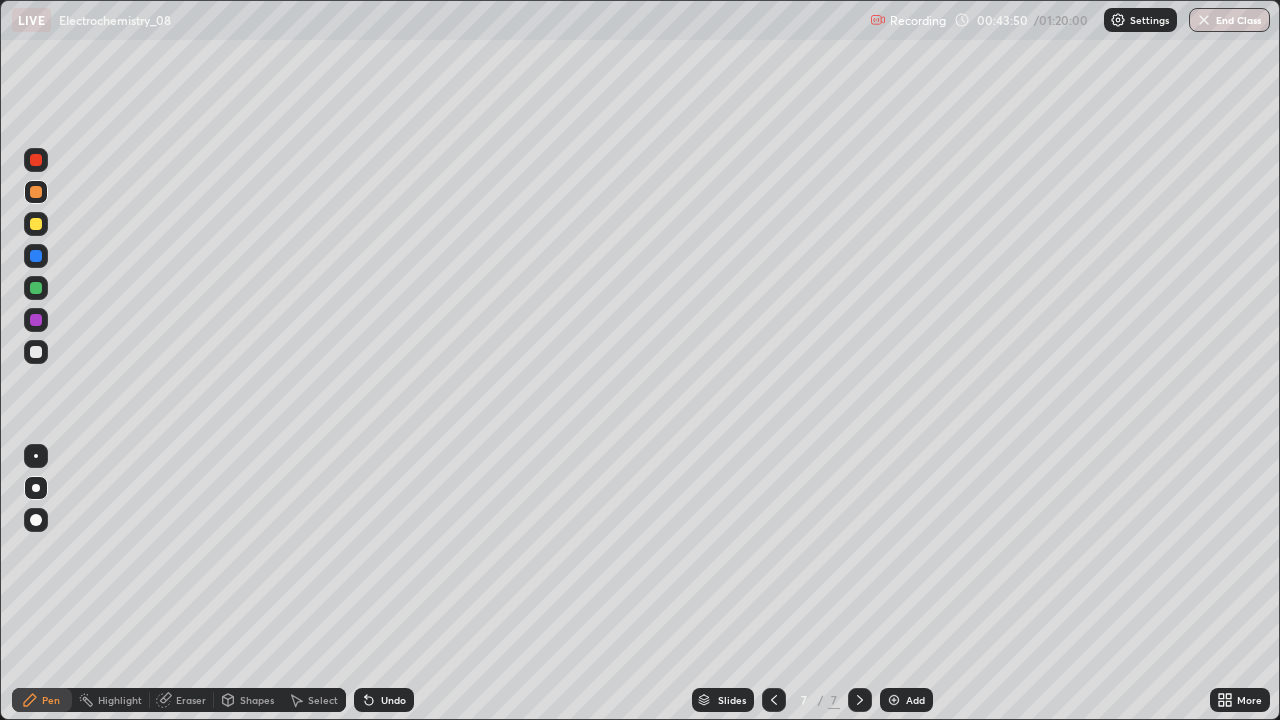click on "Undo" at bounding box center [384, 700] 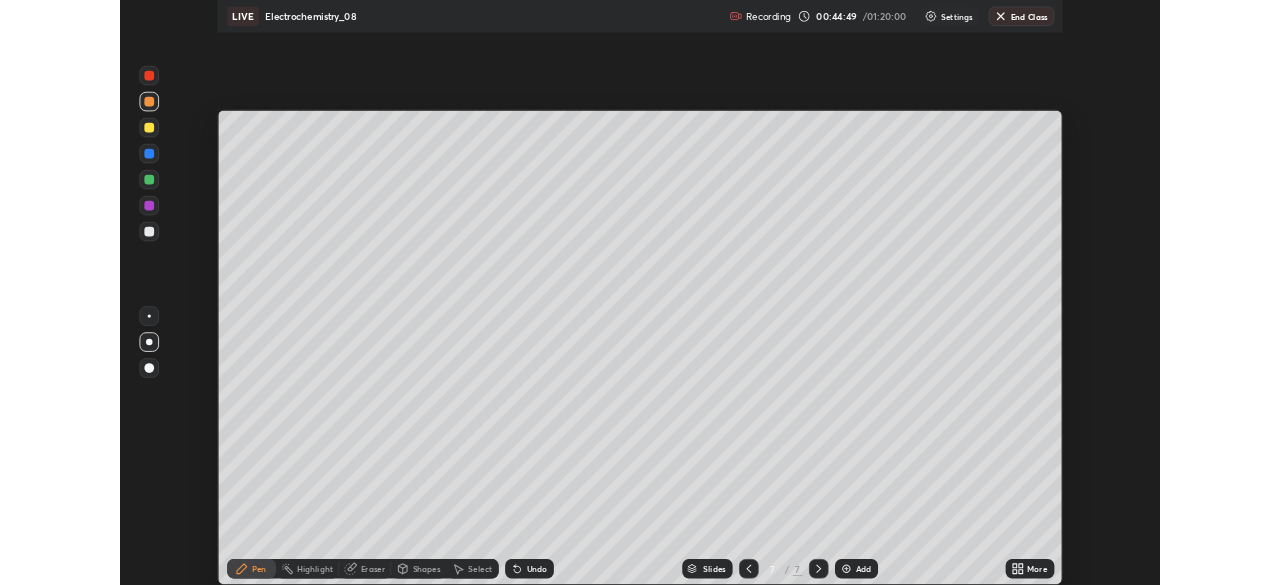 scroll, scrollTop: 585, scrollLeft: 1280, axis: both 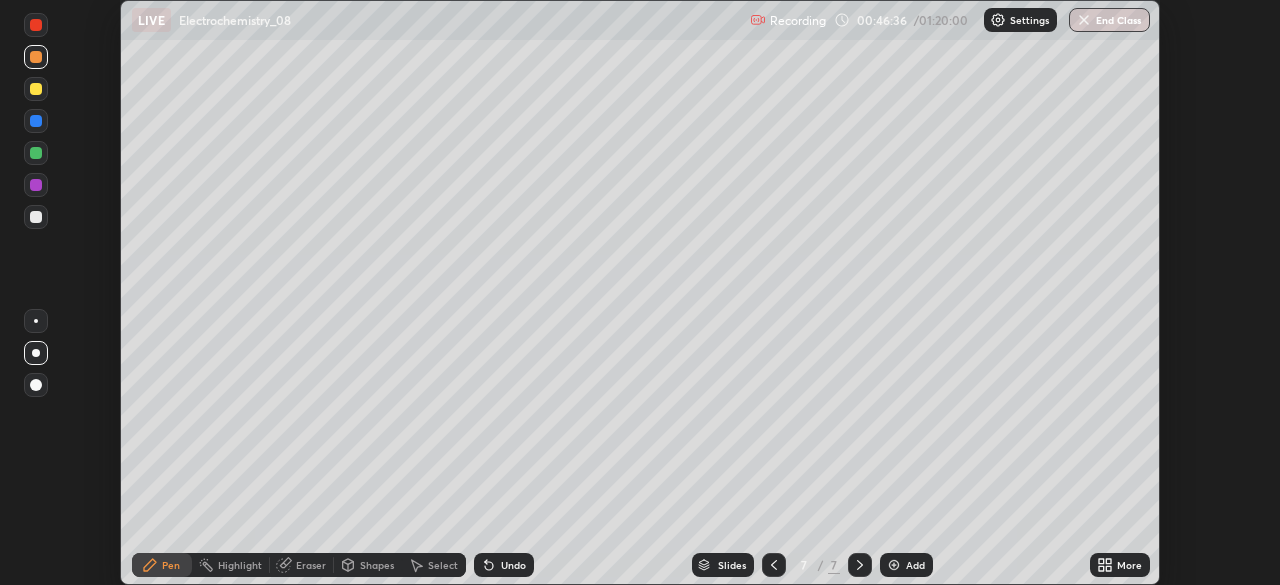 click 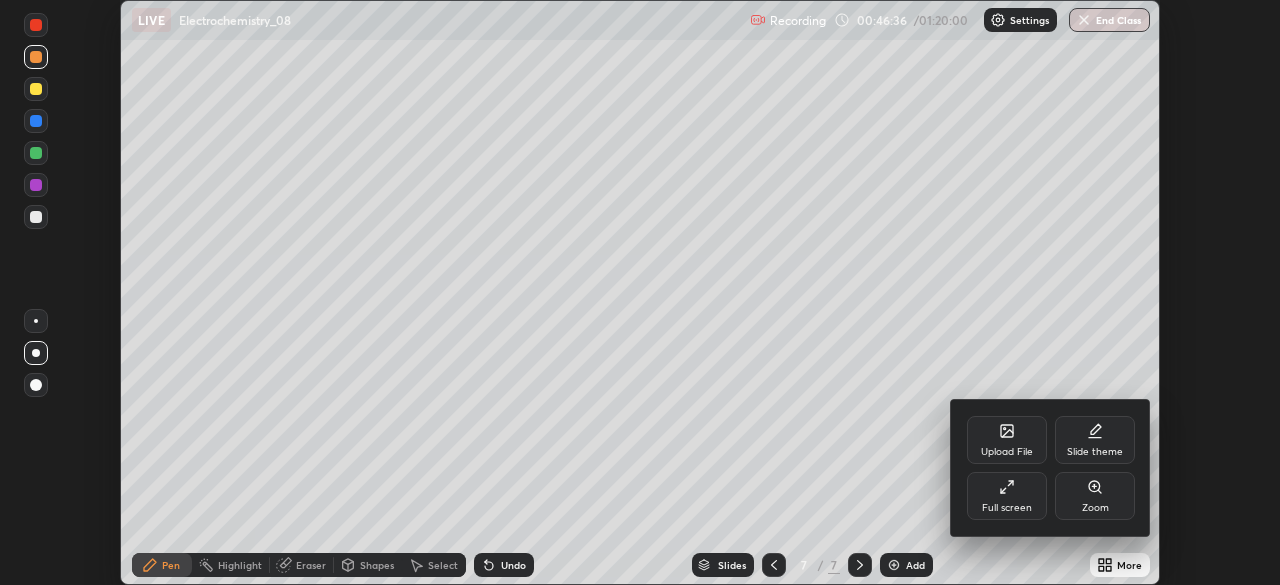 click on "Full screen" at bounding box center (1007, 496) 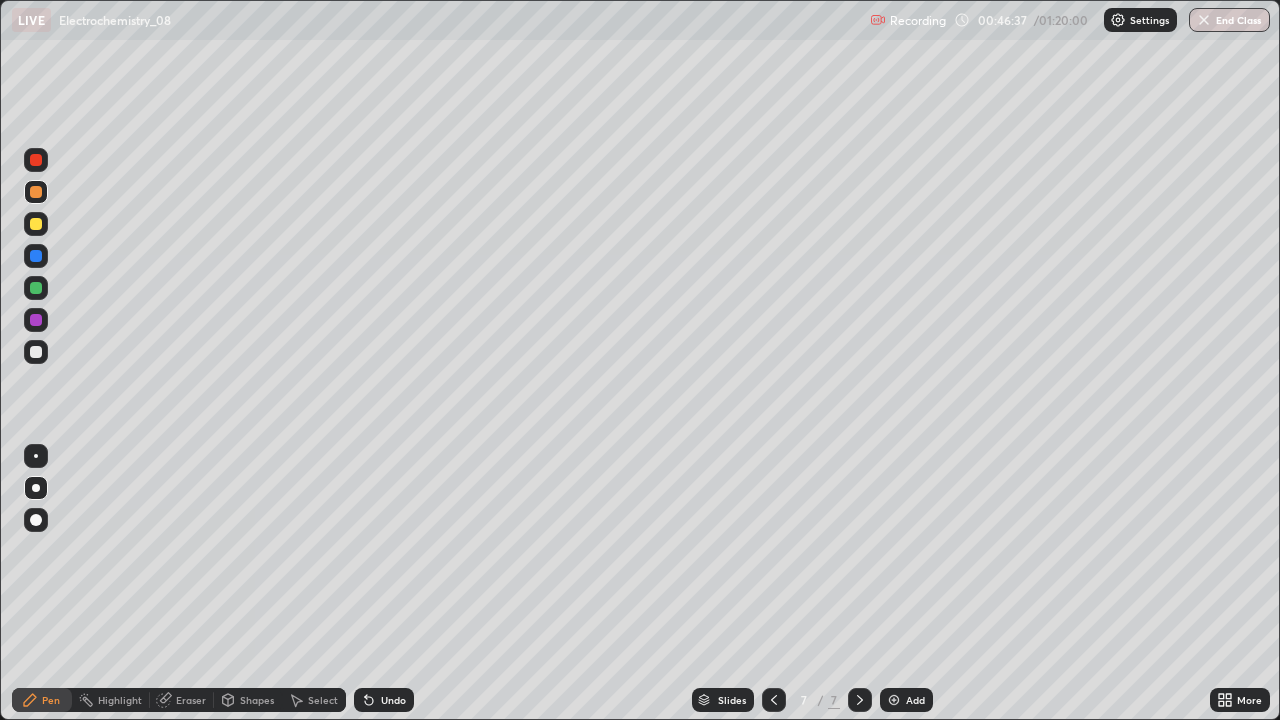scroll, scrollTop: 99280, scrollLeft: 98720, axis: both 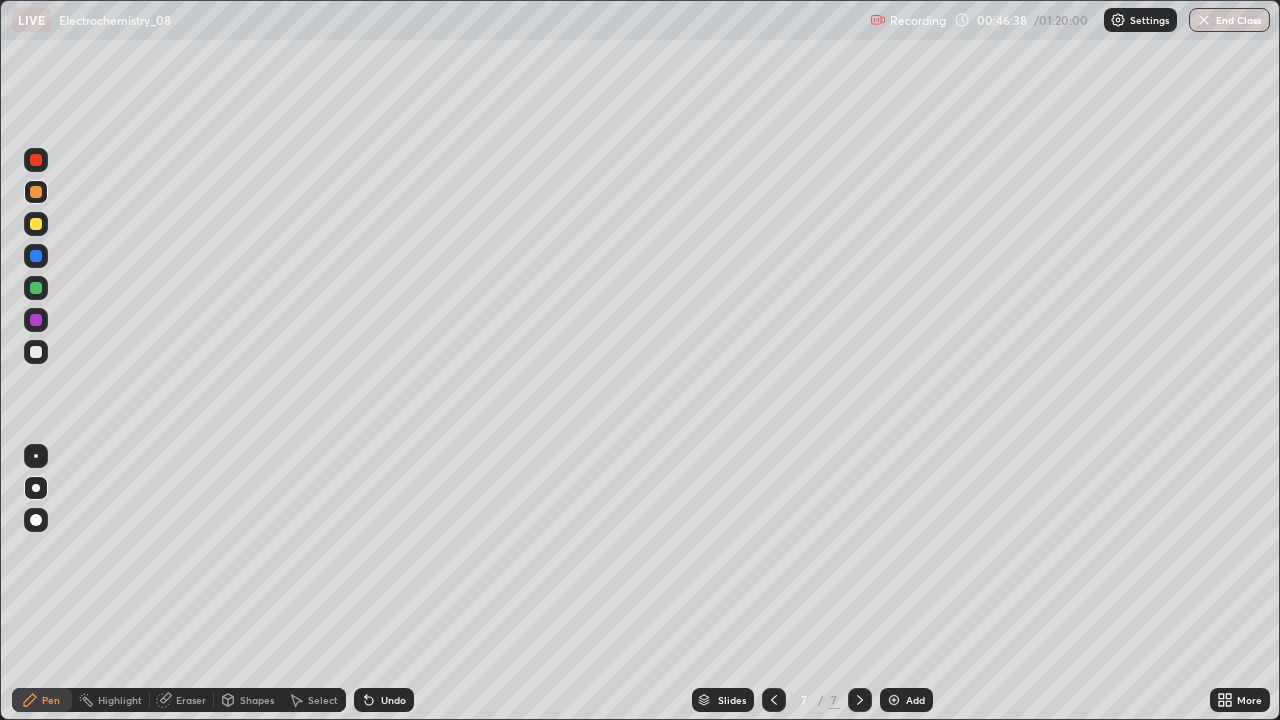 click on "Undo" at bounding box center [384, 700] 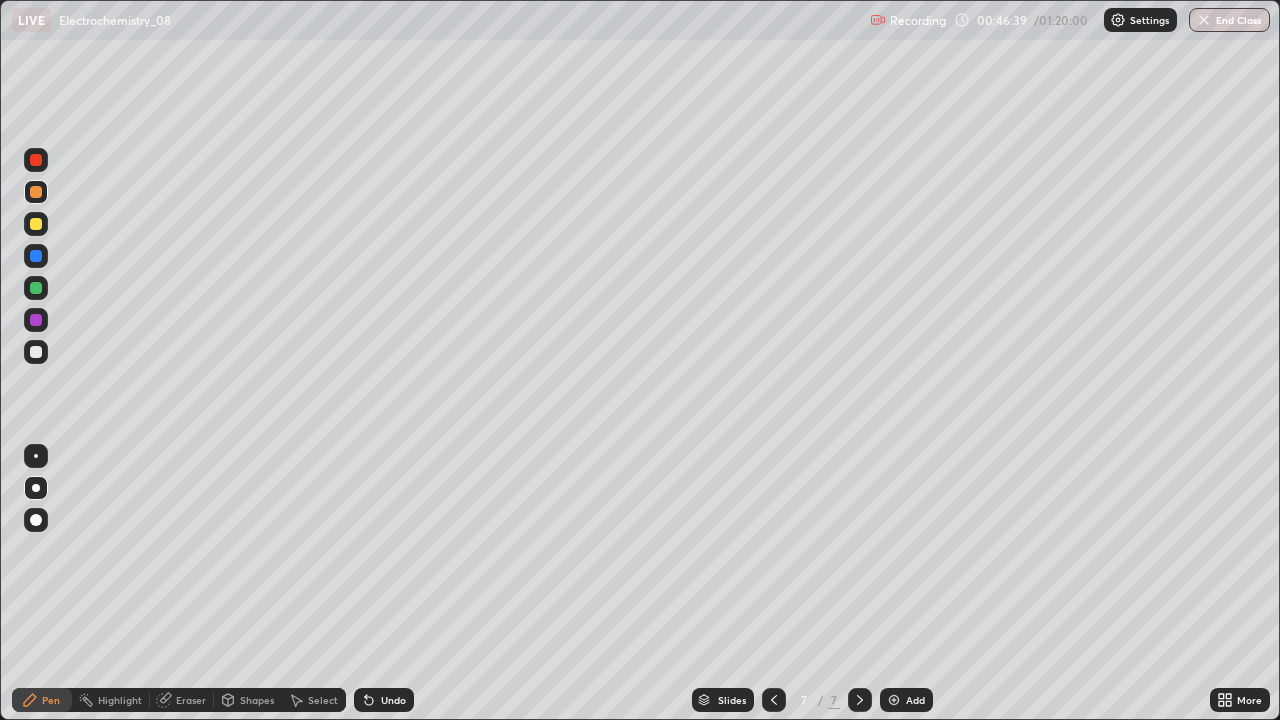 click on "Undo" at bounding box center [393, 700] 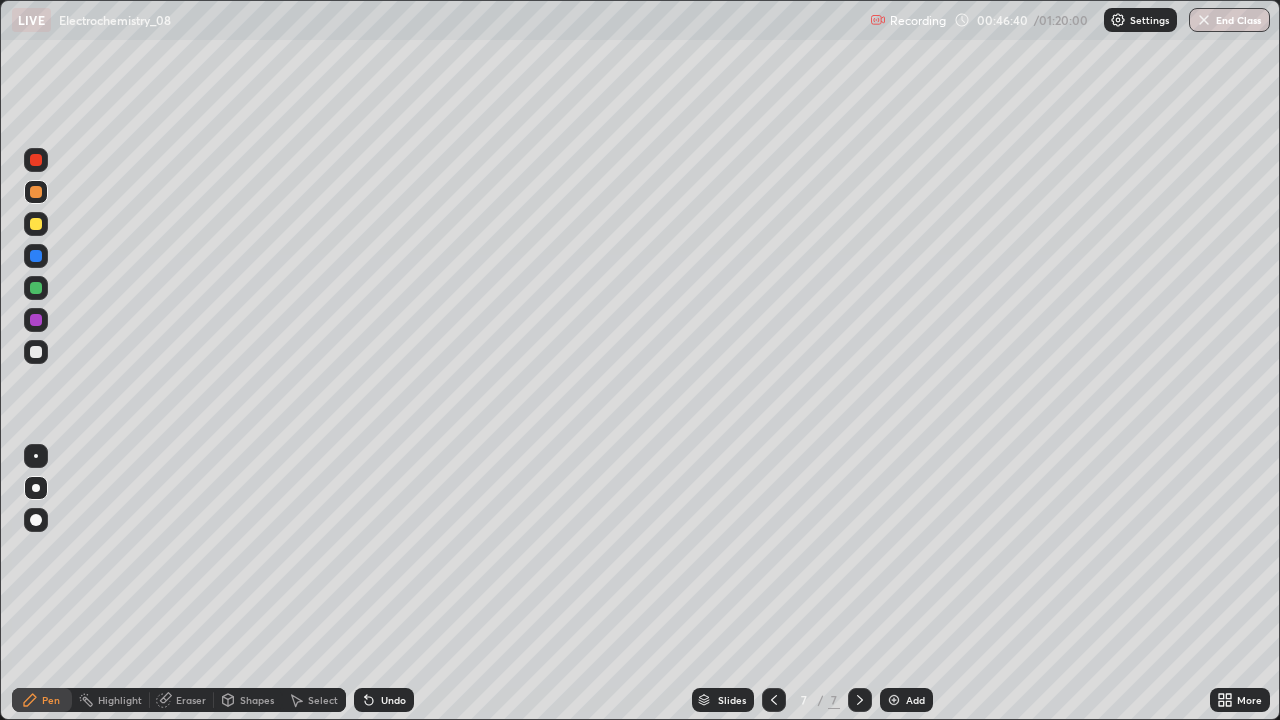 click on "Undo" at bounding box center (384, 700) 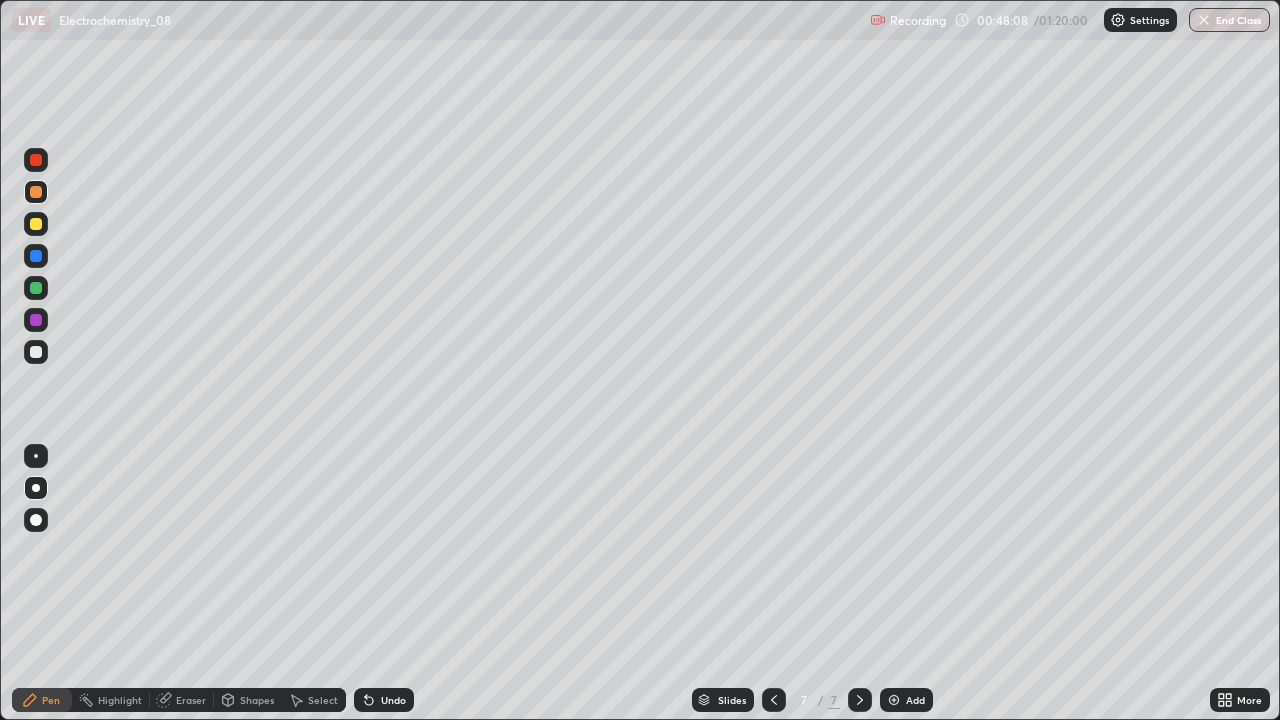 click on "Undo" at bounding box center (384, 700) 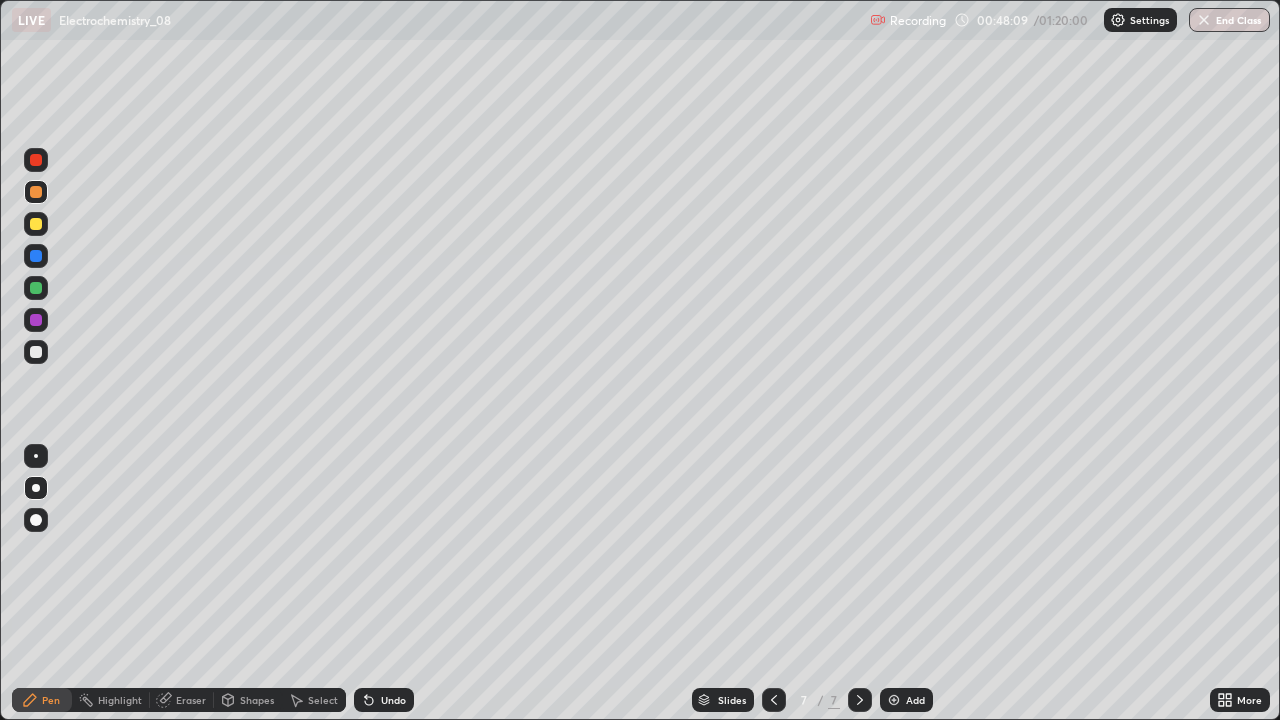 click on "Undo" at bounding box center (384, 700) 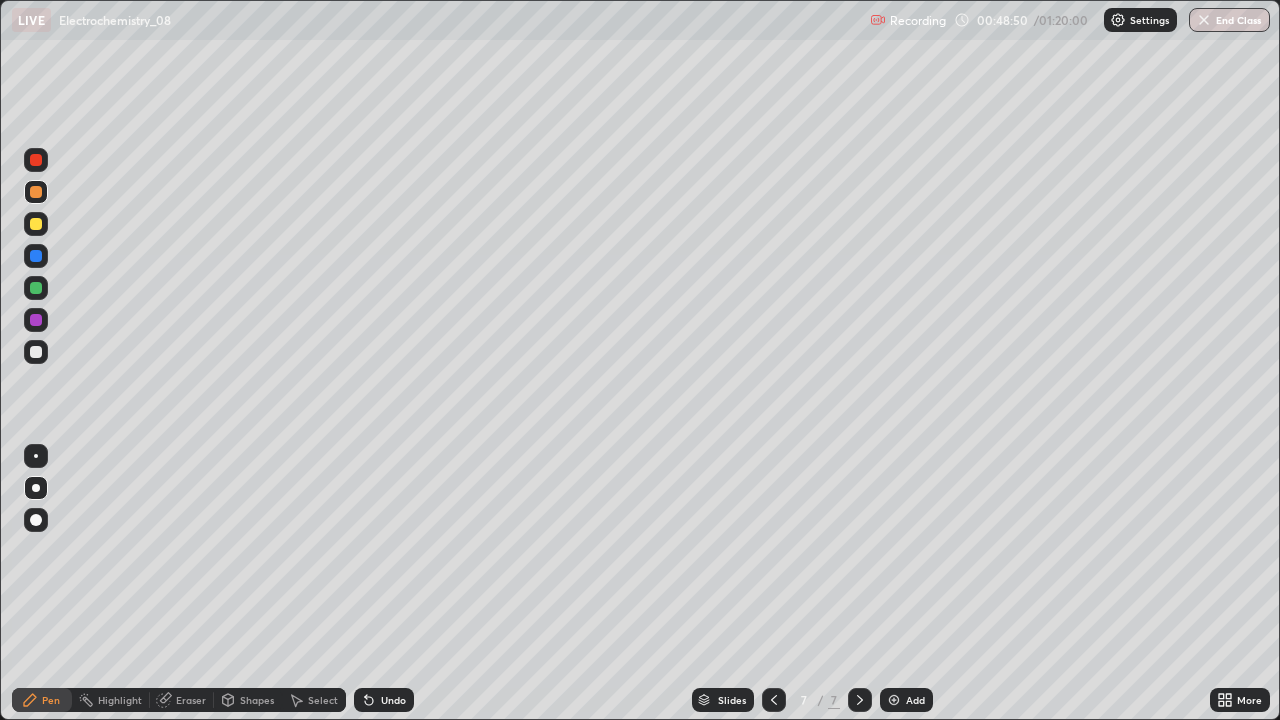 click on "Undo" at bounding box center (384, 700) 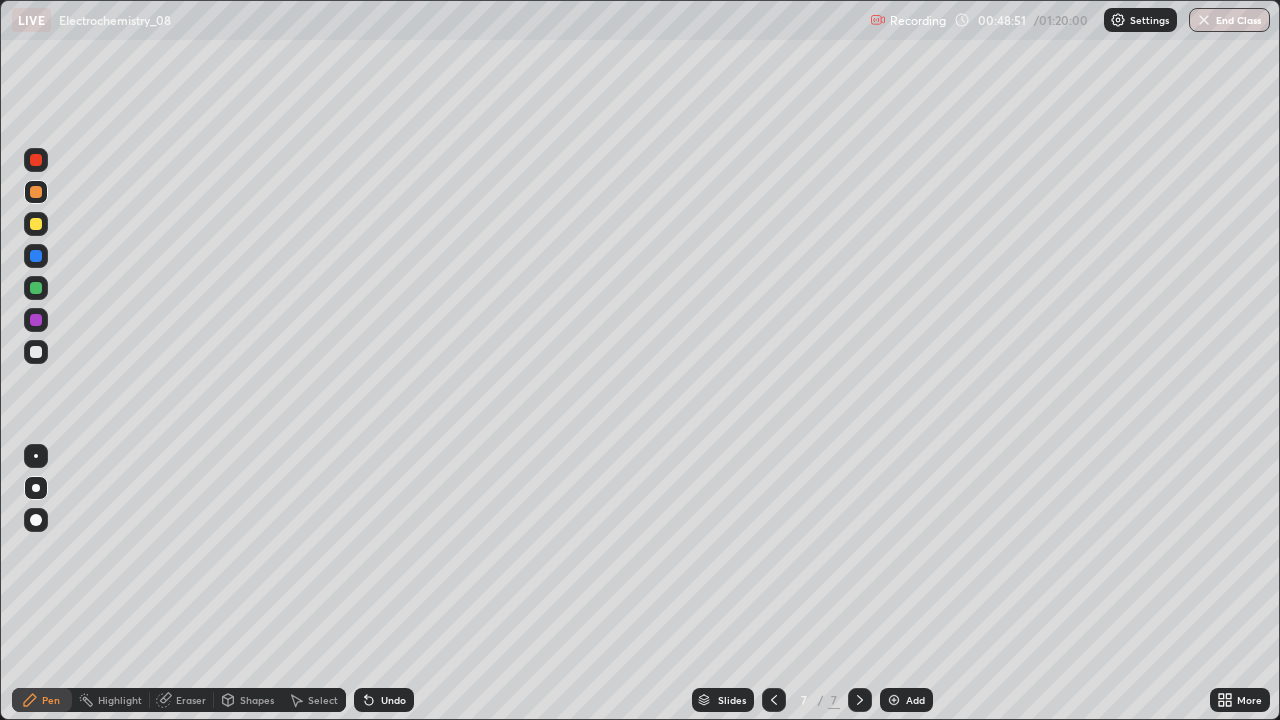 click on "Undo" at bounding box center (384, 700) 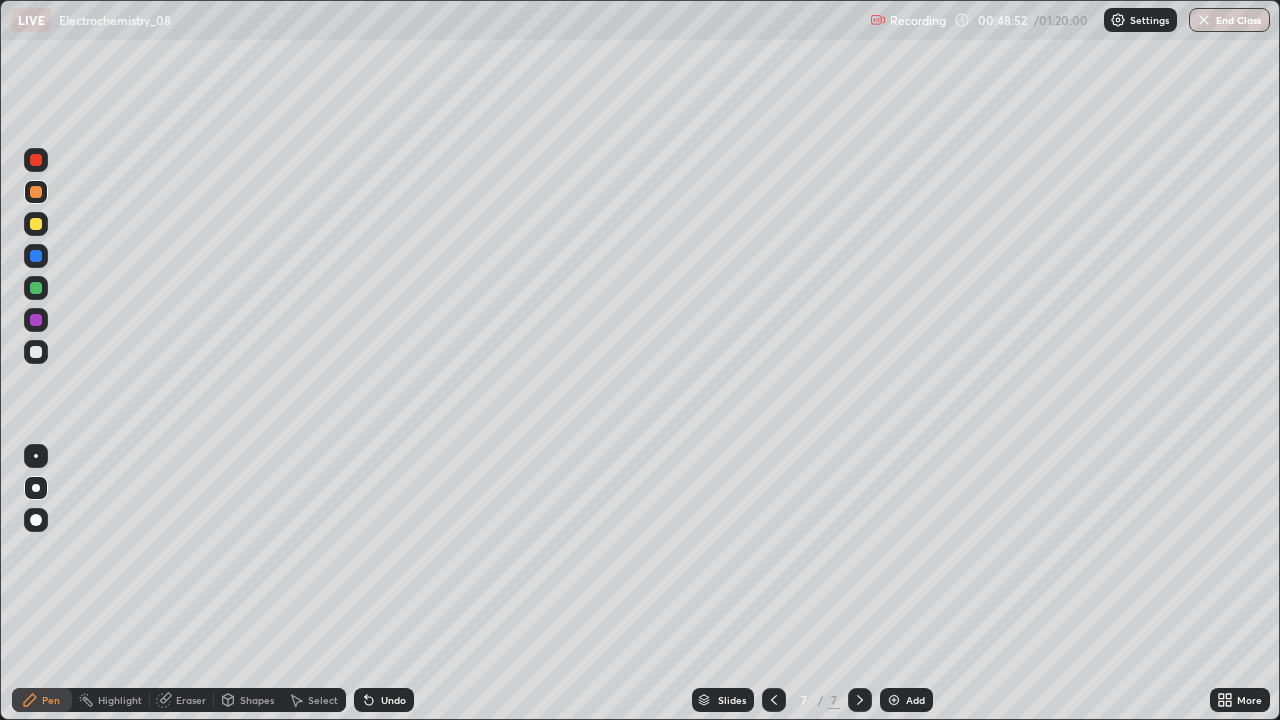 click on "Undo" at bounding box center (384, 700) 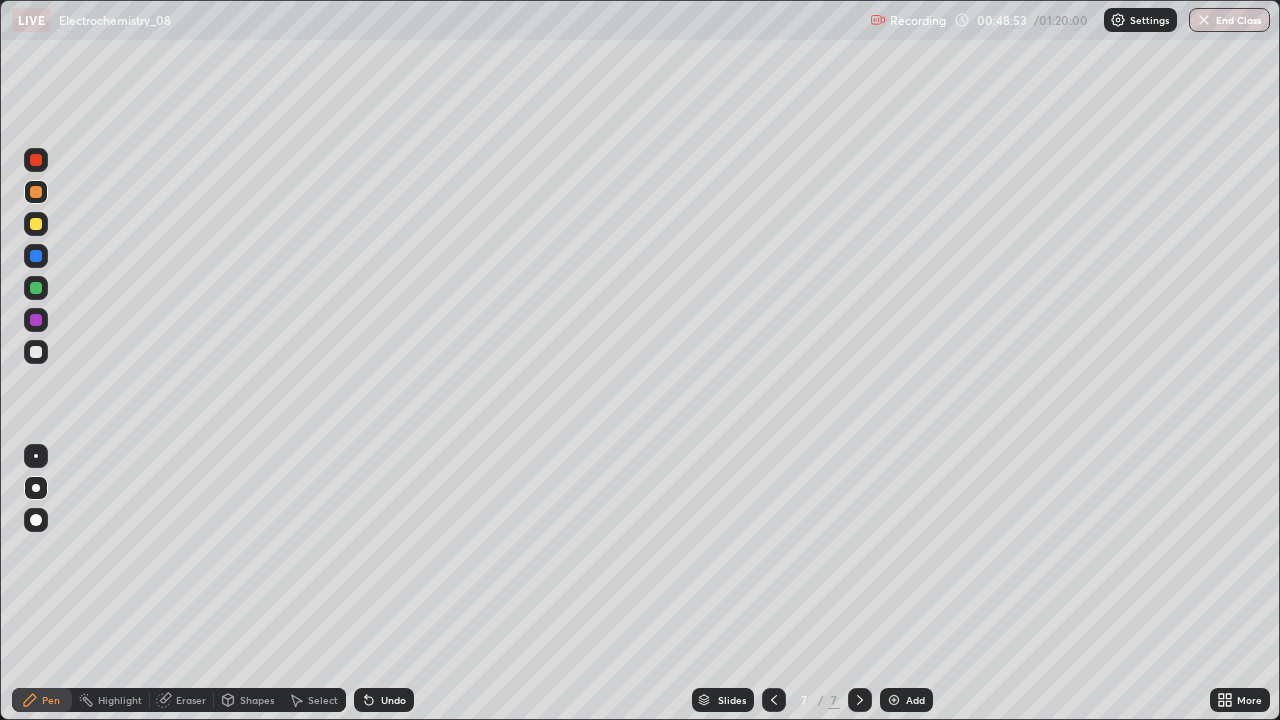 click on "Undo" at bounding box center [380, 700] 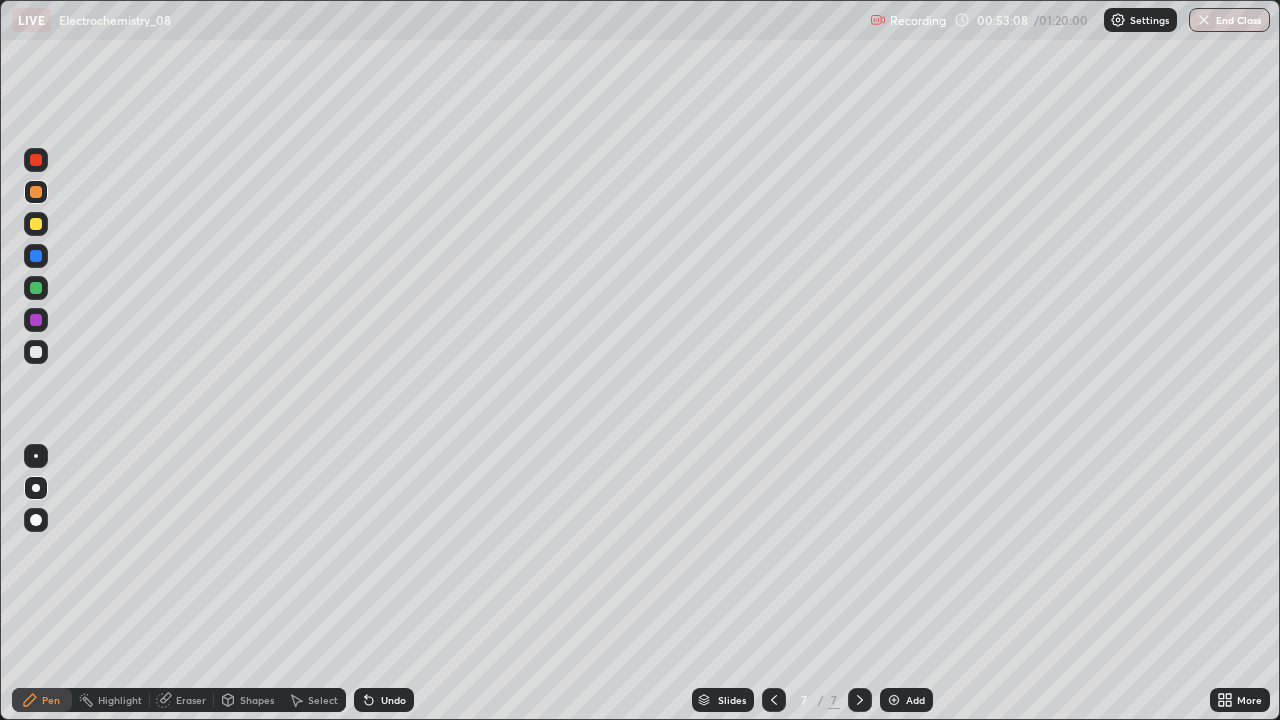 click on "Undo" at bounding box center [384, 700] 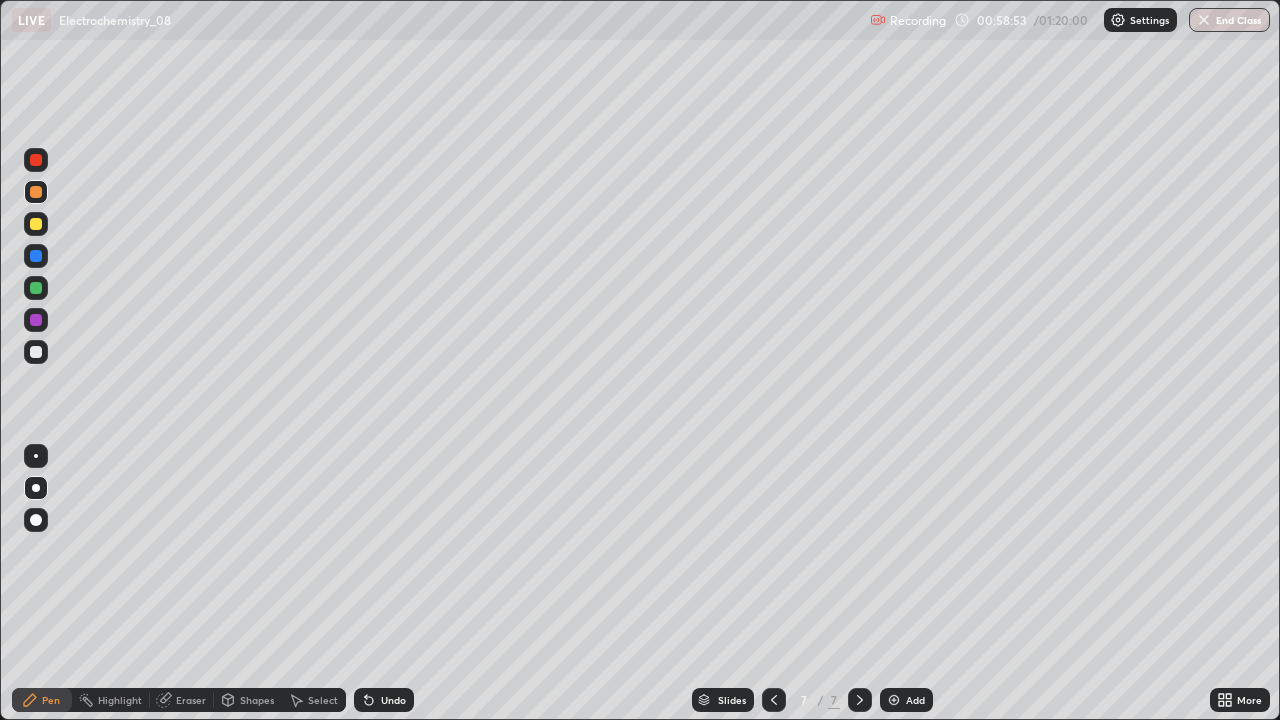 click on "Add" at bounding box center (915, 700) 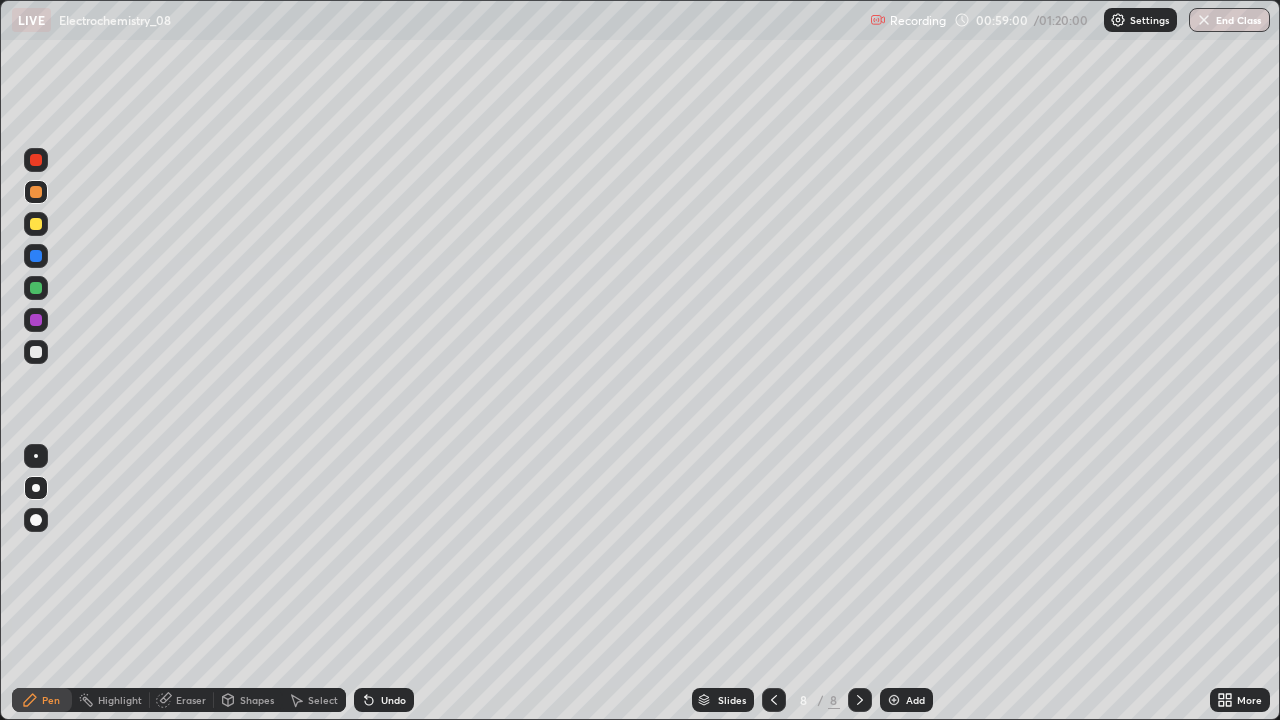 click on "Undo" at bounding box center (393, 700) 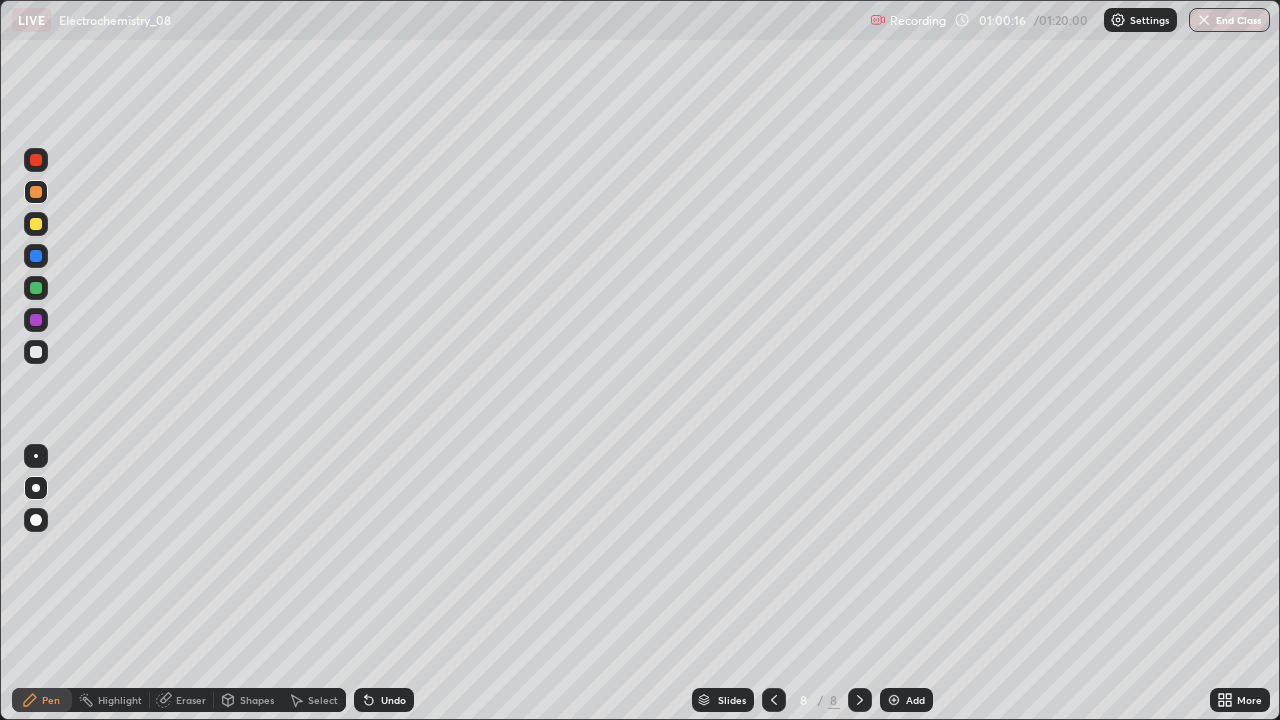 click on "Undo" at bounding box center [384, 700] 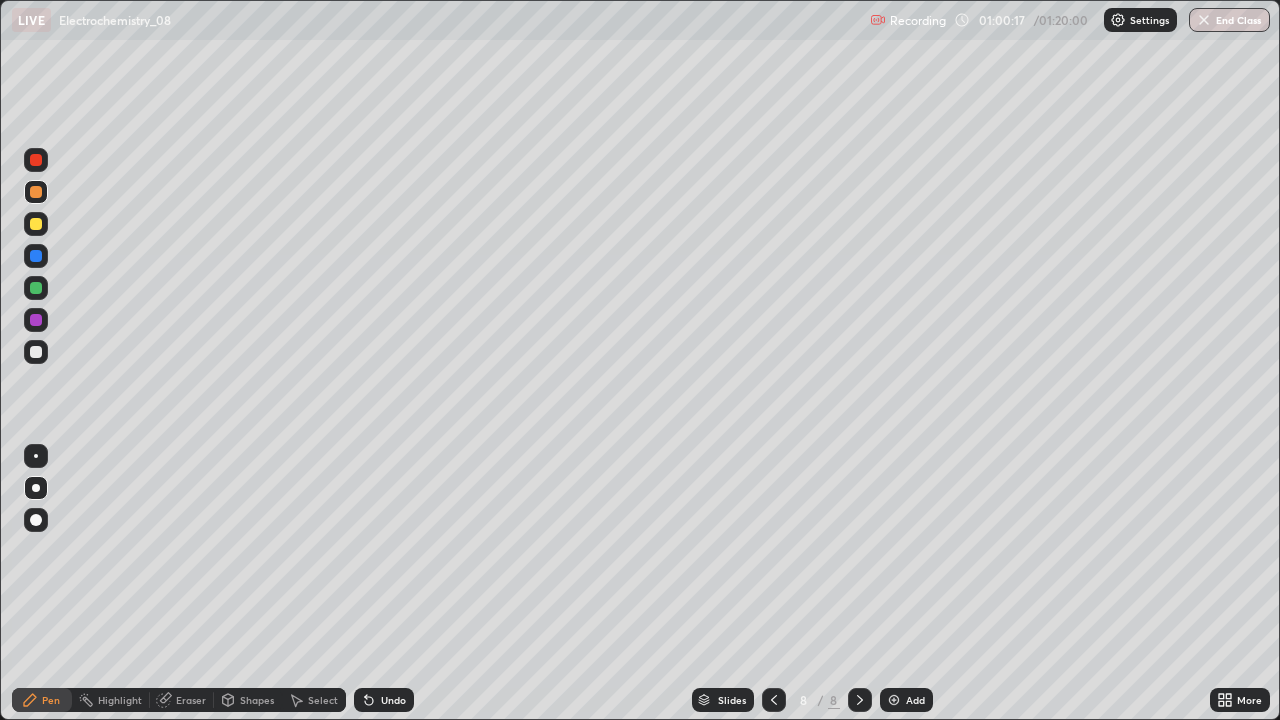 click on "Undo" at bounding box center [384, 700] 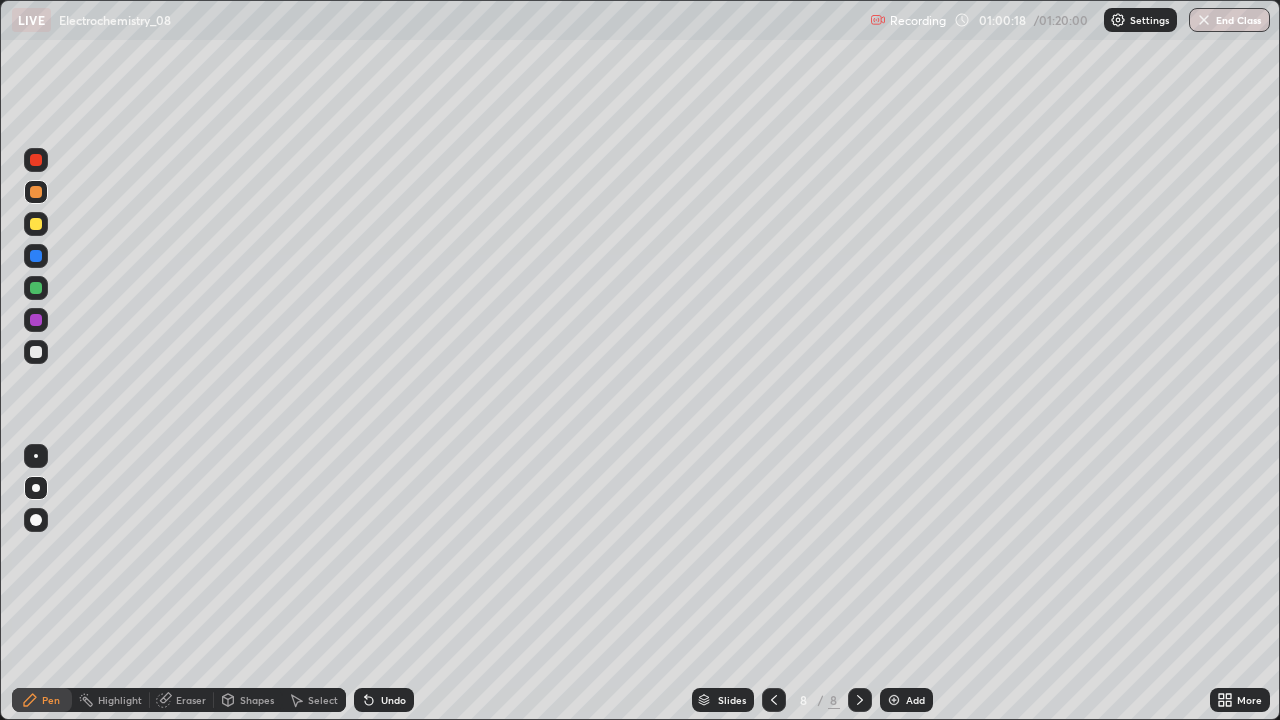 click on "Undo" at bounding box center [384, 700] 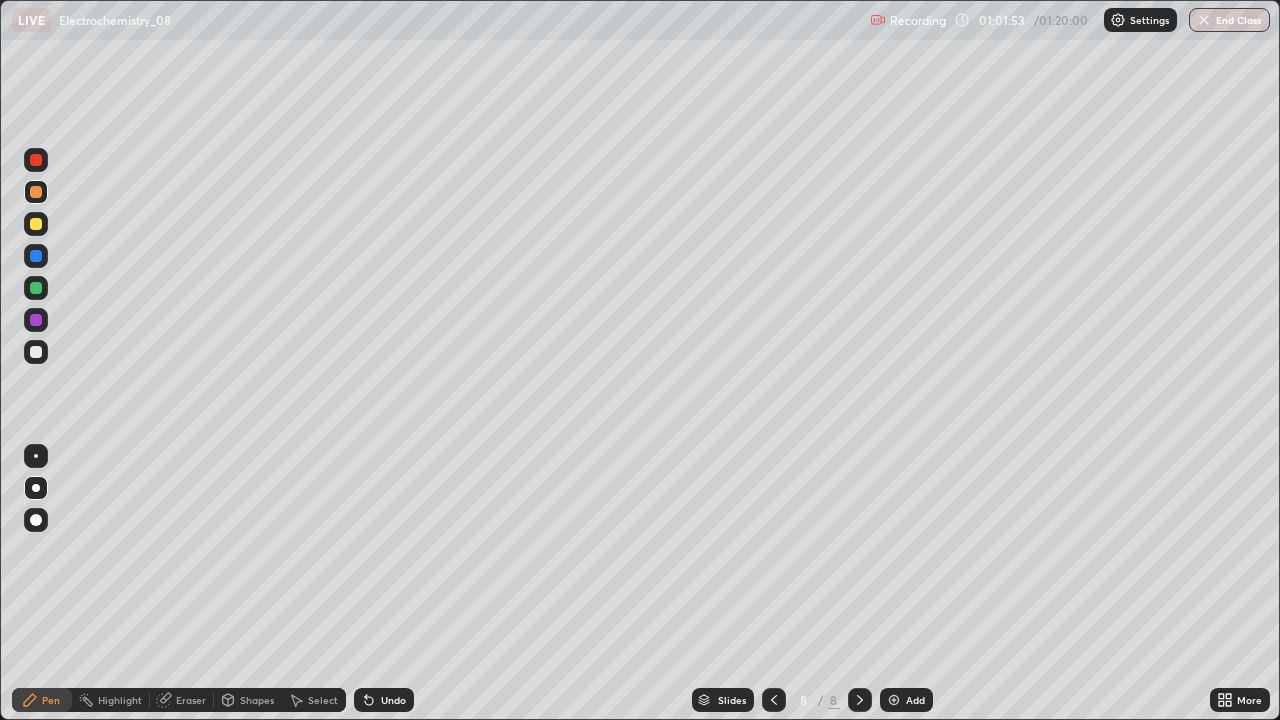 click on "Eraser" at bounding box center (191, 700) 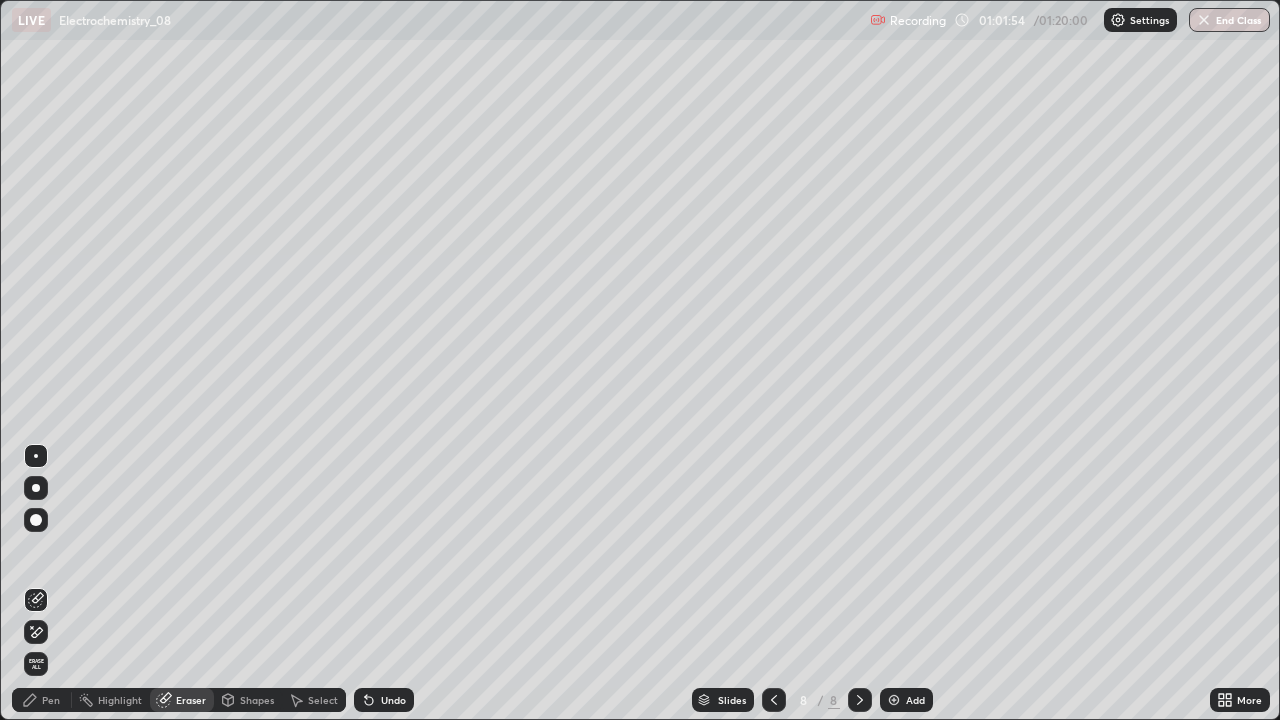click on "Erase all" at bounding box center (36, 664) 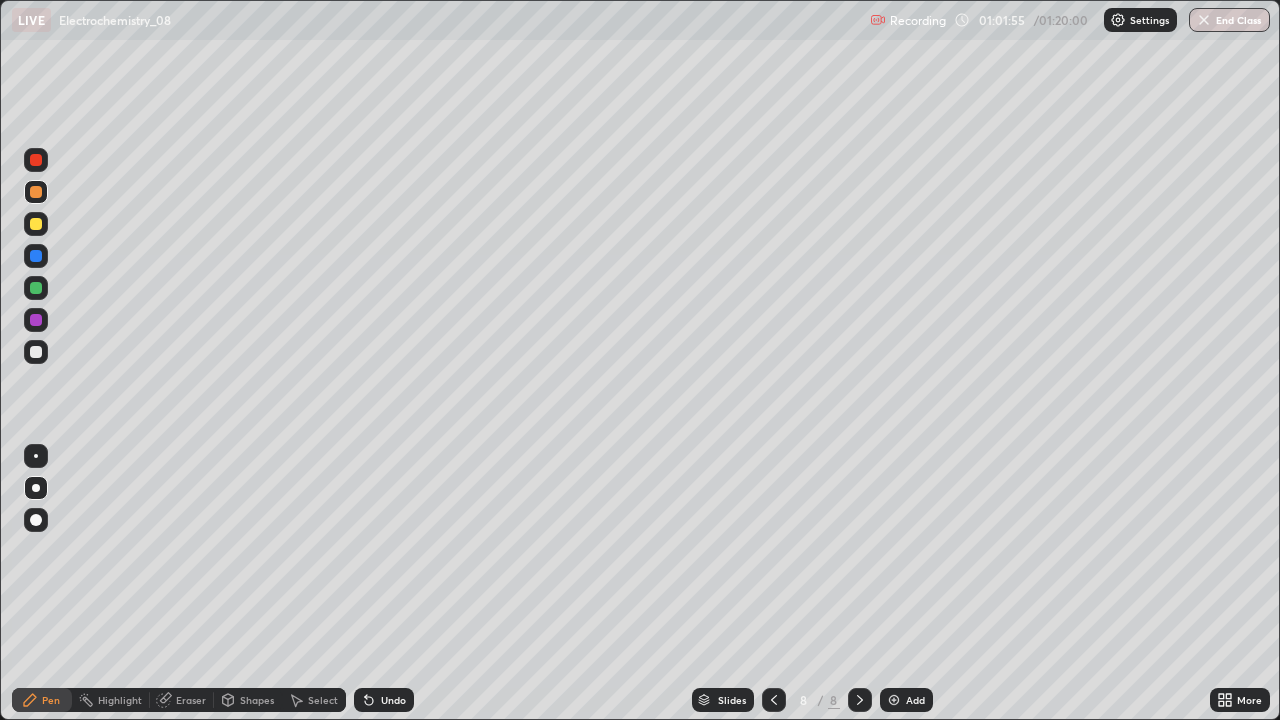 click on "Pen" at bounding box center (51, 700) 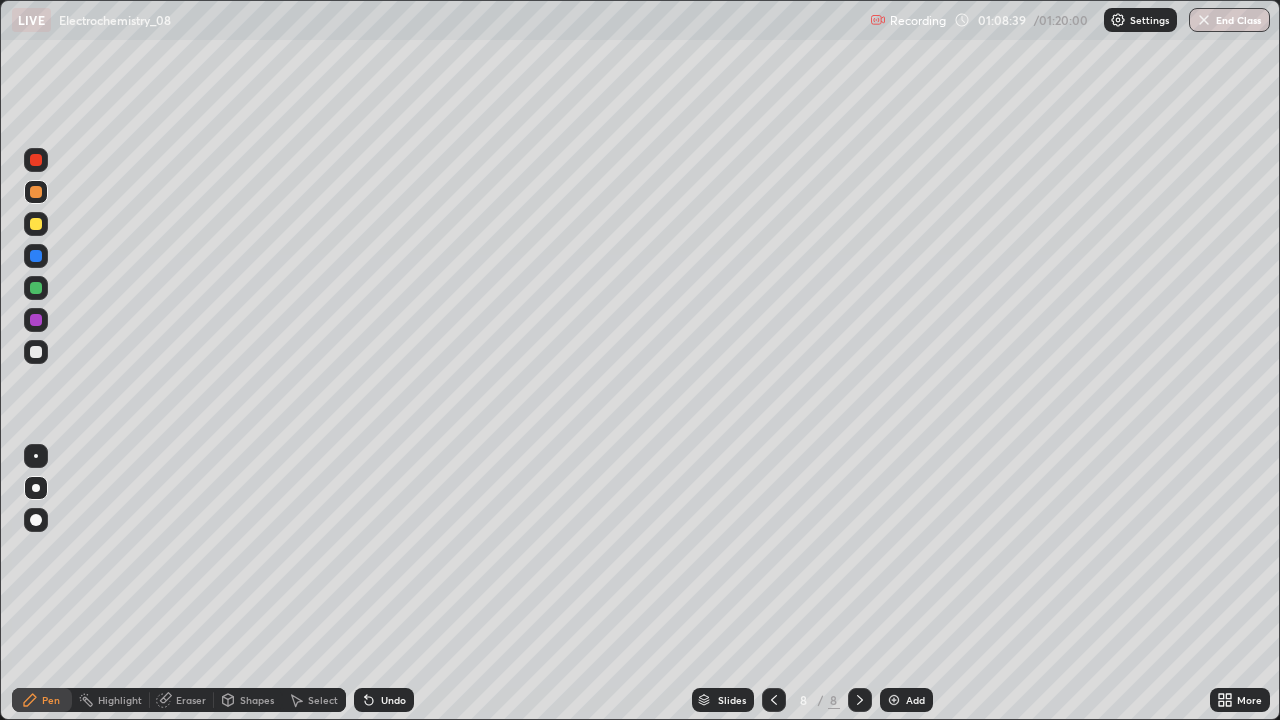 click on "End Class" at bounding box center (1229, 20) 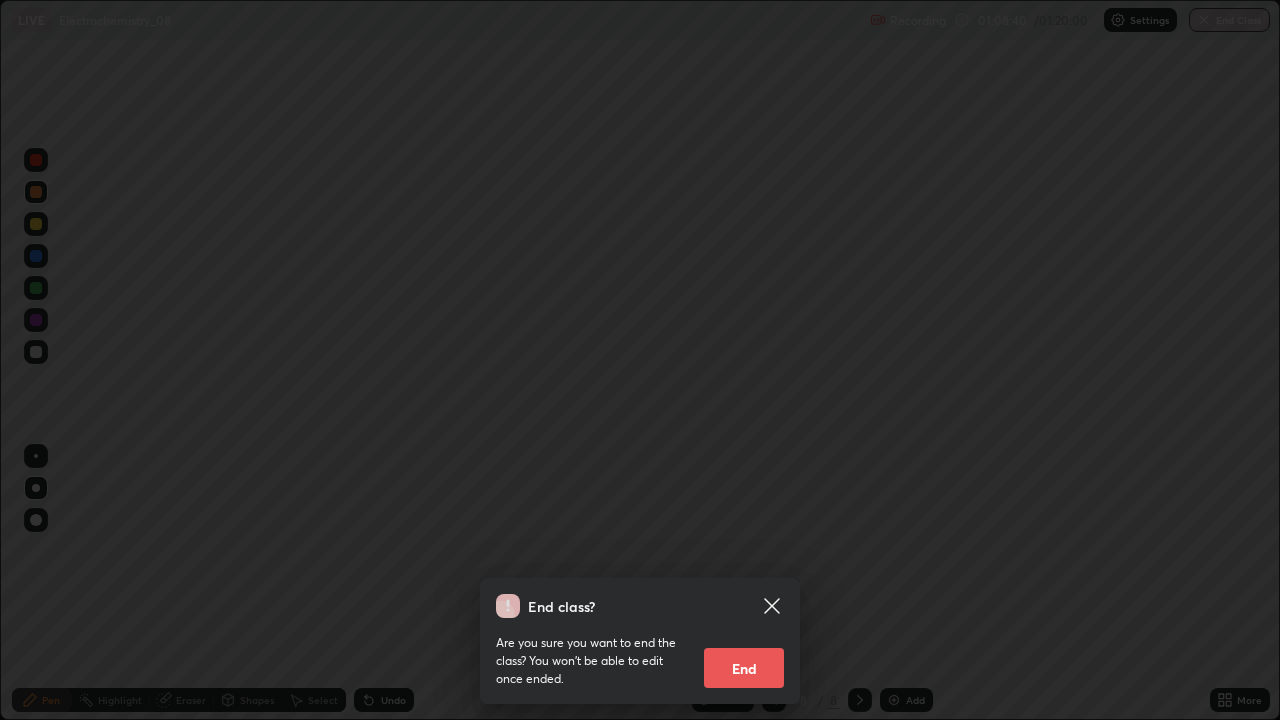 click on "End" at bounding box center [744, 668] 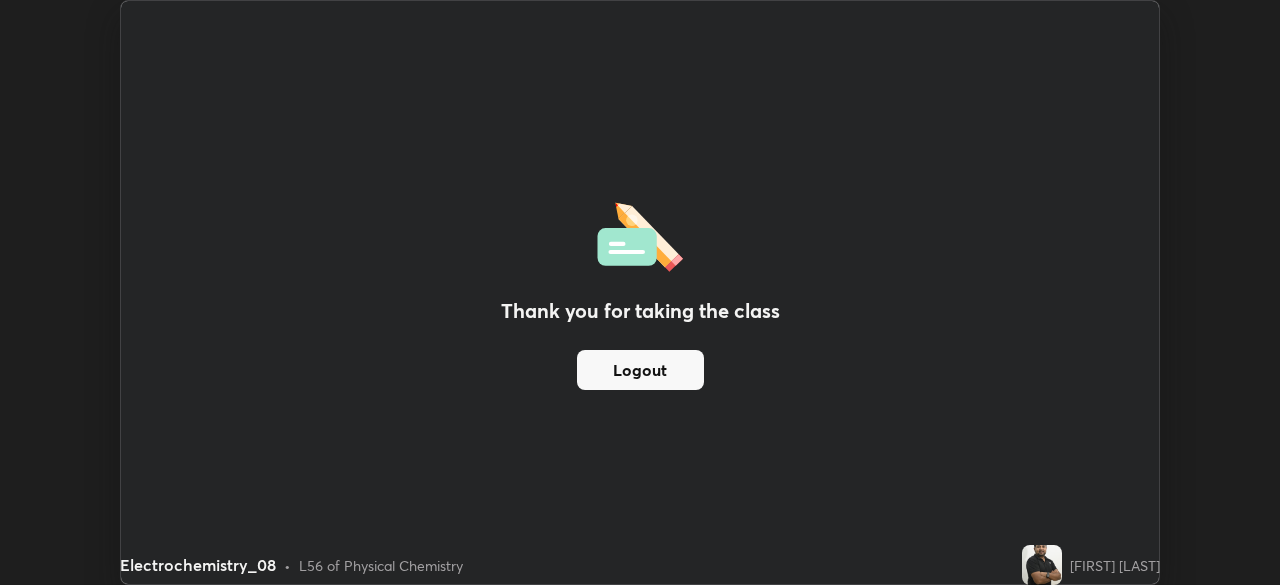scroll, scrollTop: 585, scrollLeft: 1280, axis: both 